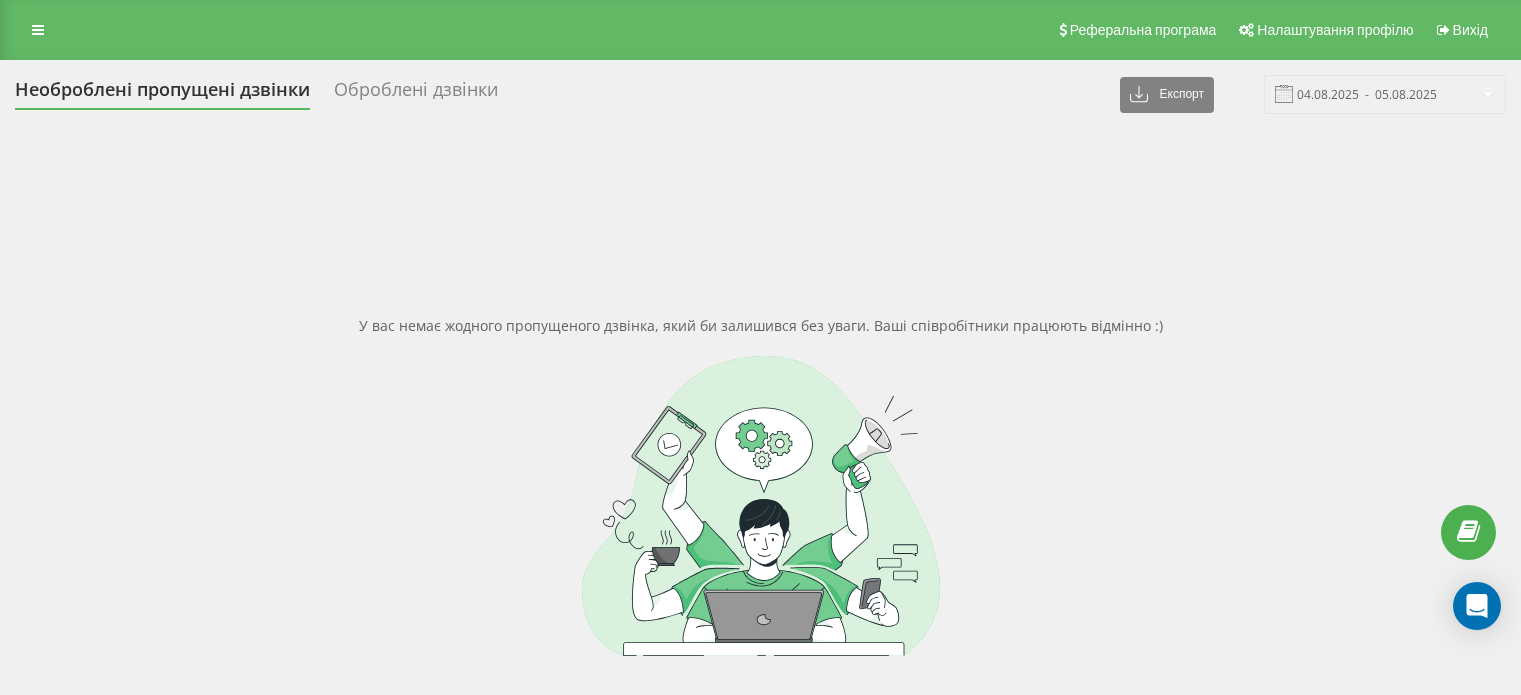 scroll, scrollTop: 0, scrollLeft: 0, axis: both 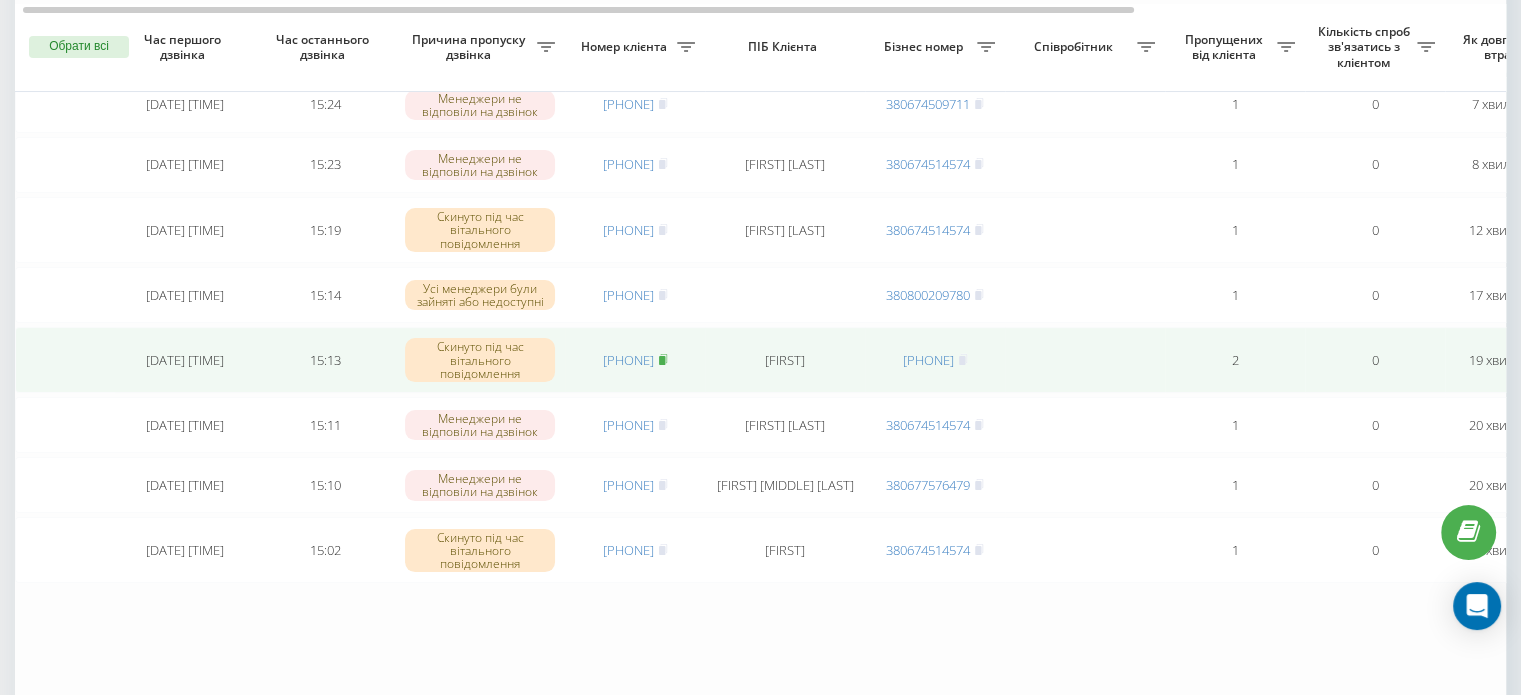 click 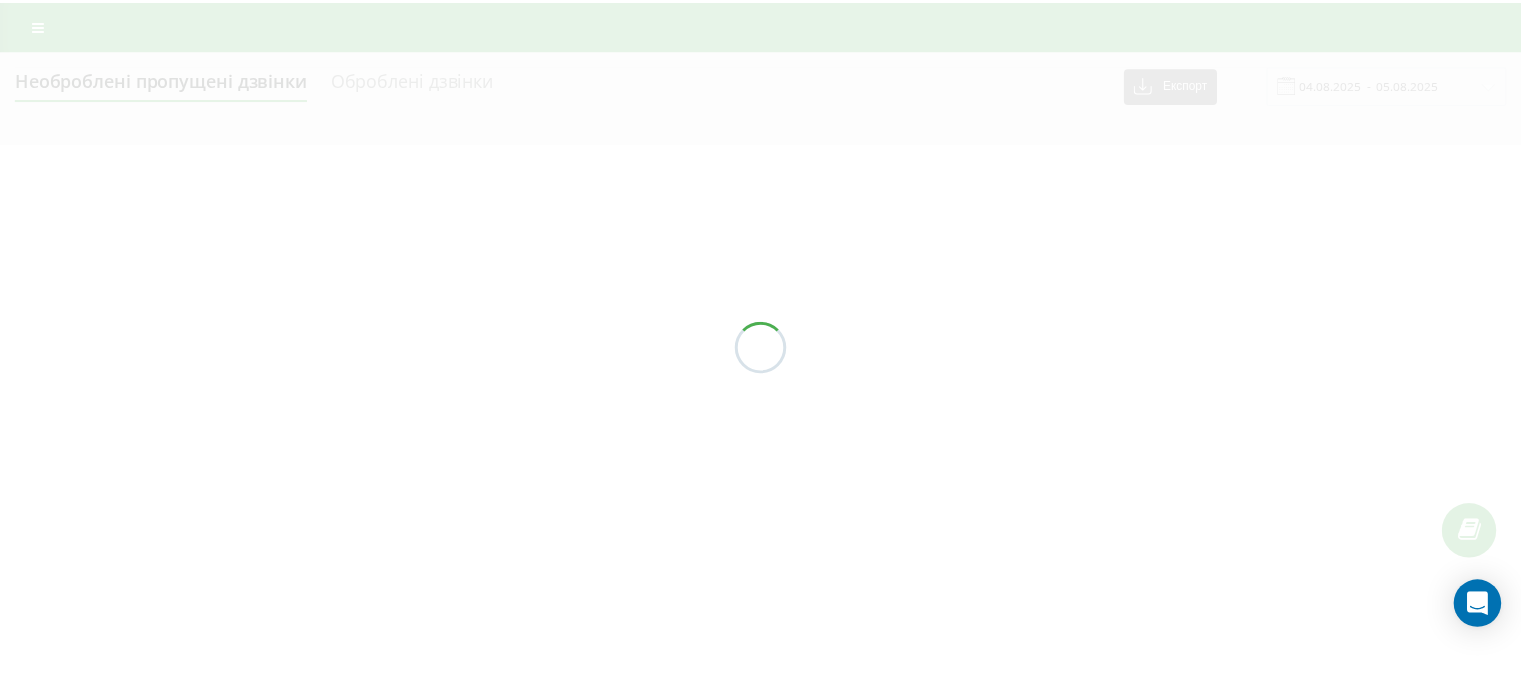 scroll, scrollTop: 0, scrollLeft: 0, axis: both 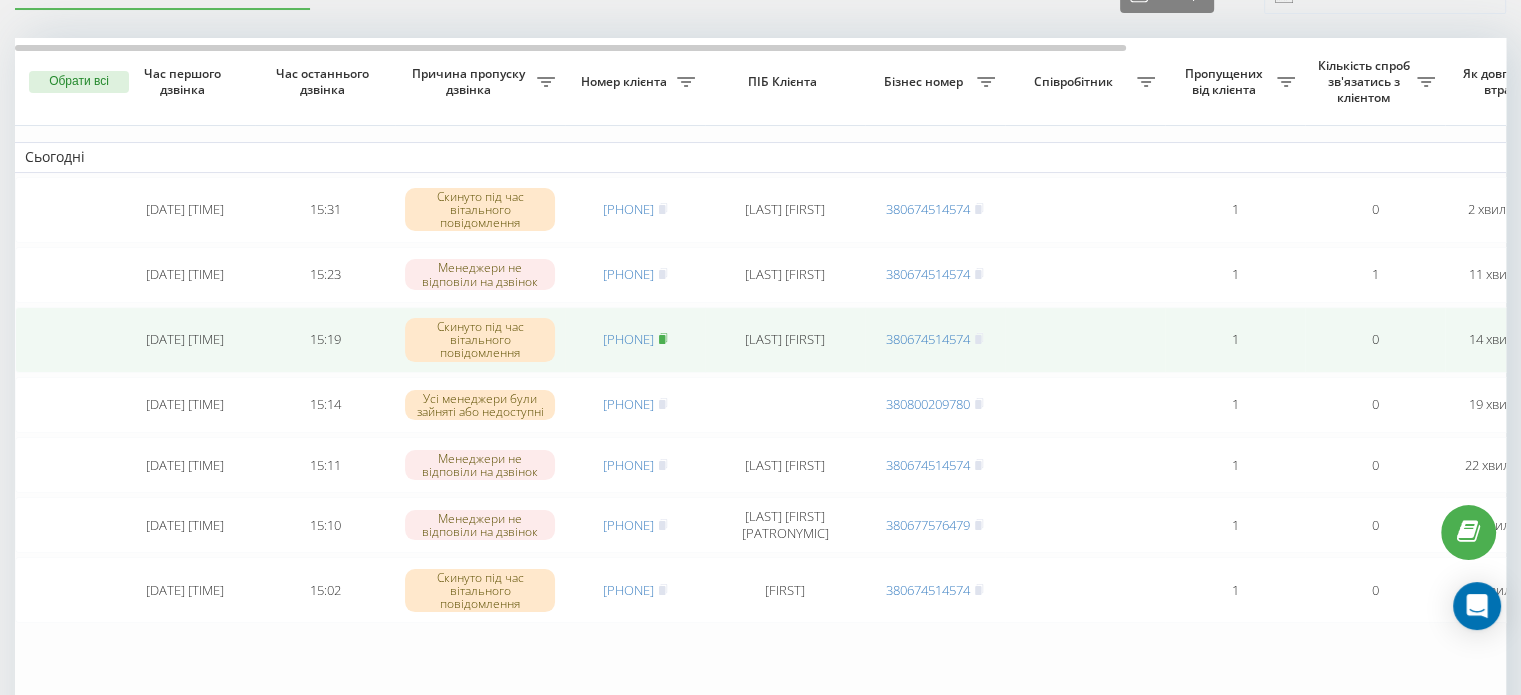 click 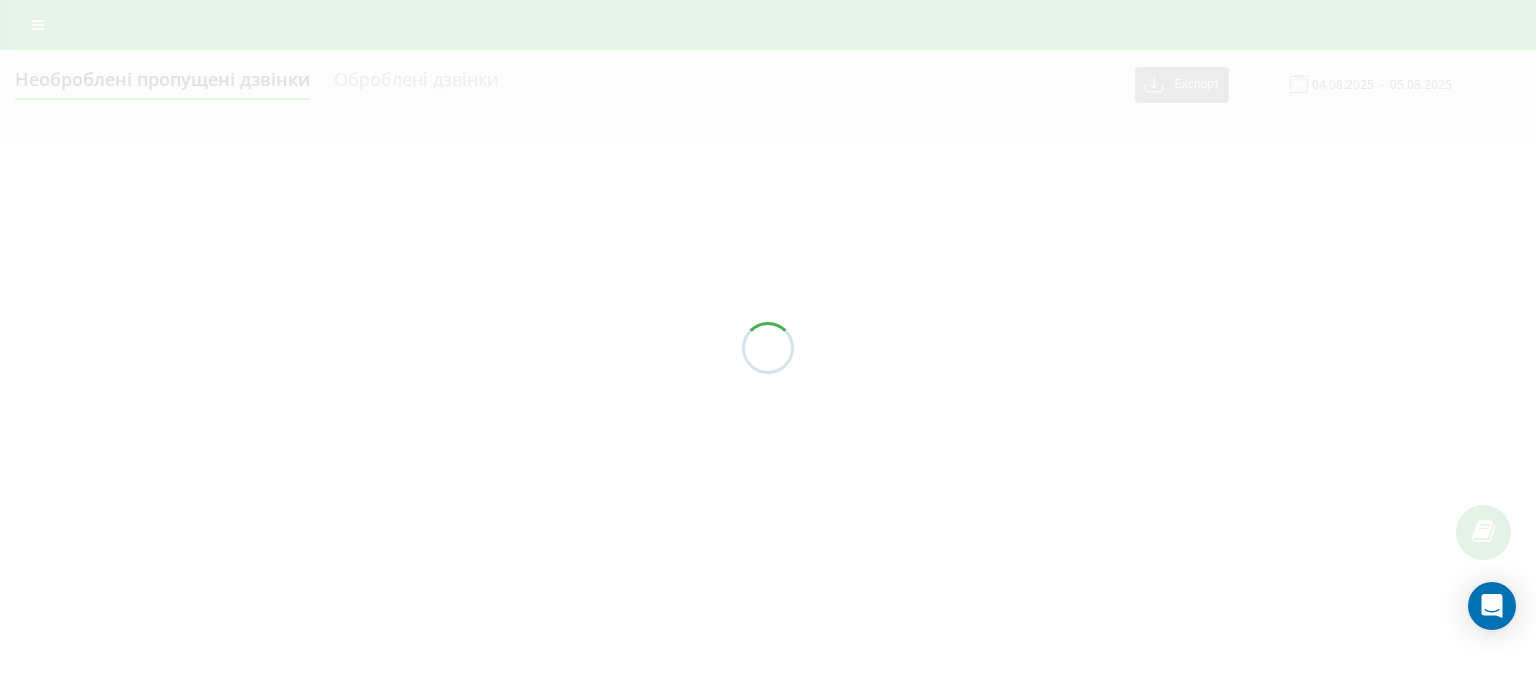 scroll, scrollTop: 0, scrollLeft: 0, axis: both 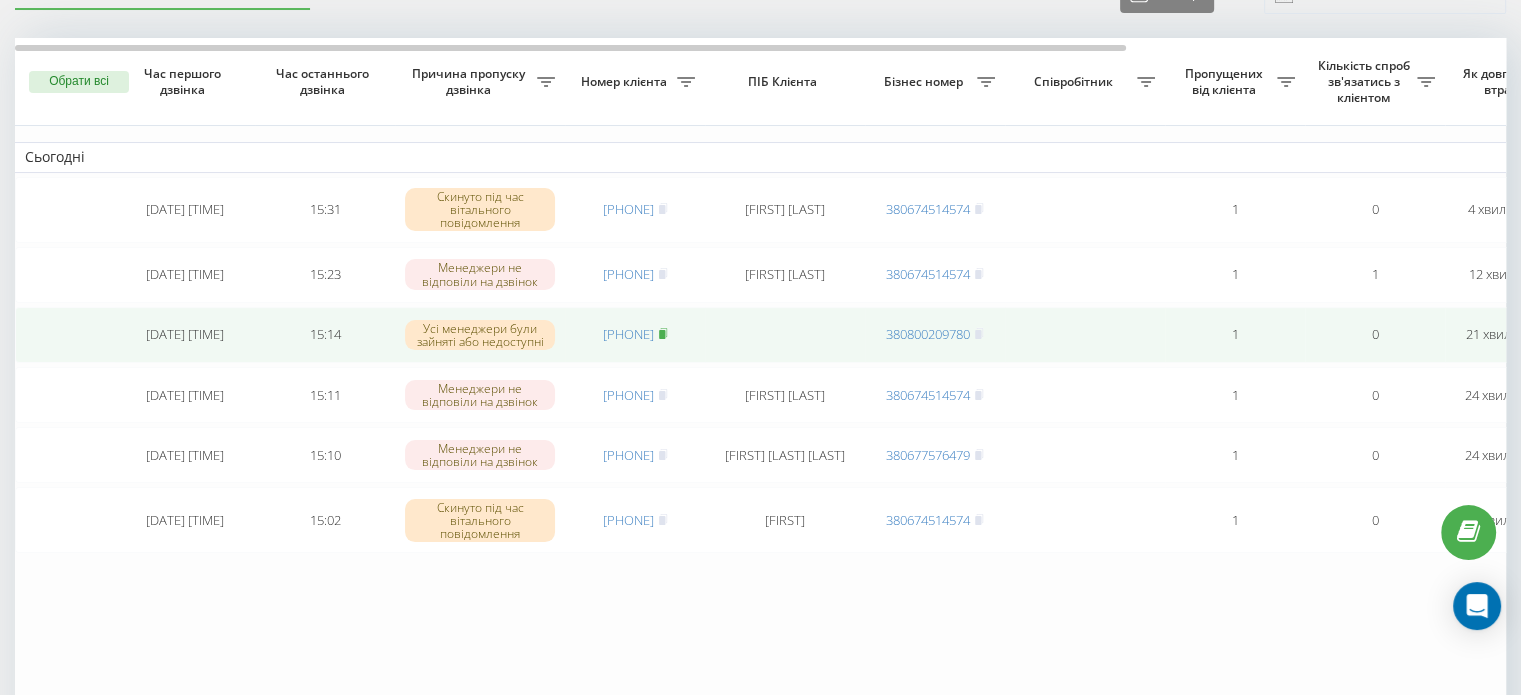 click 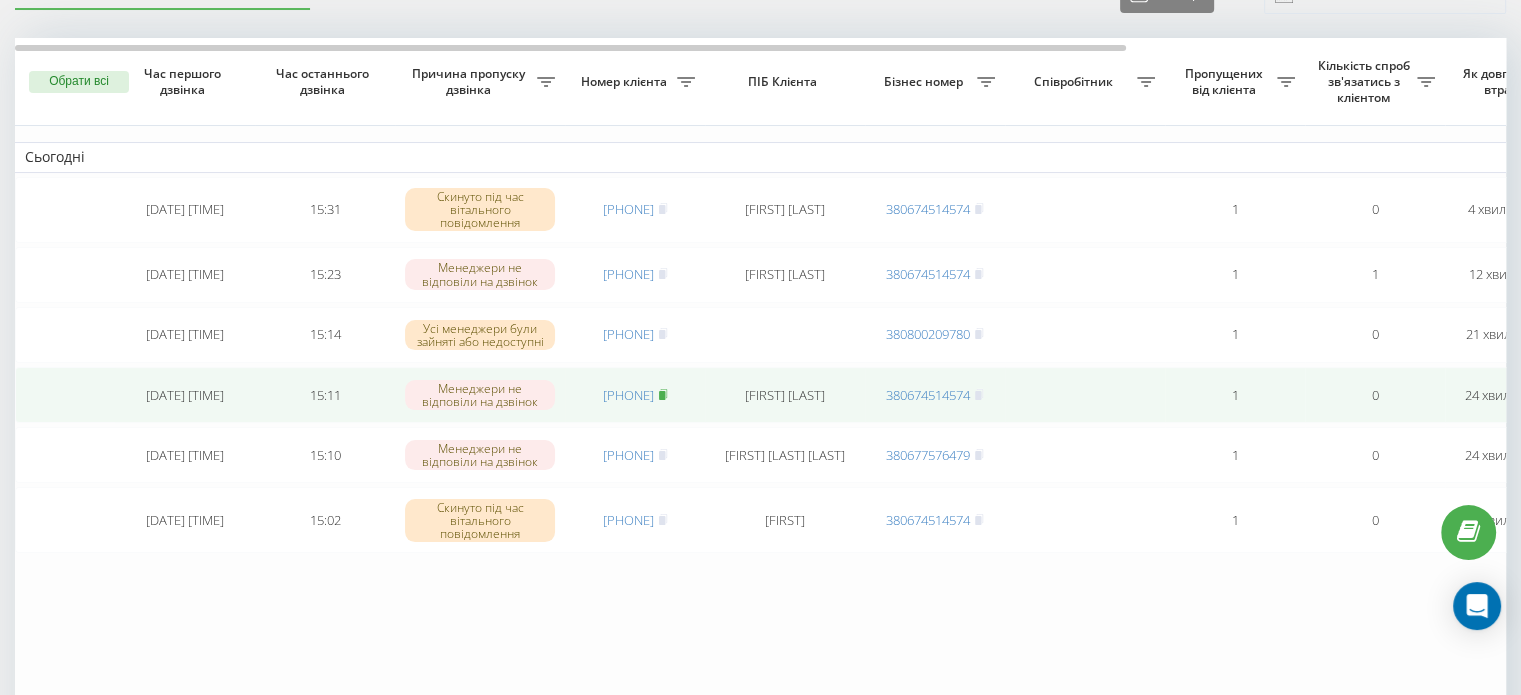 click 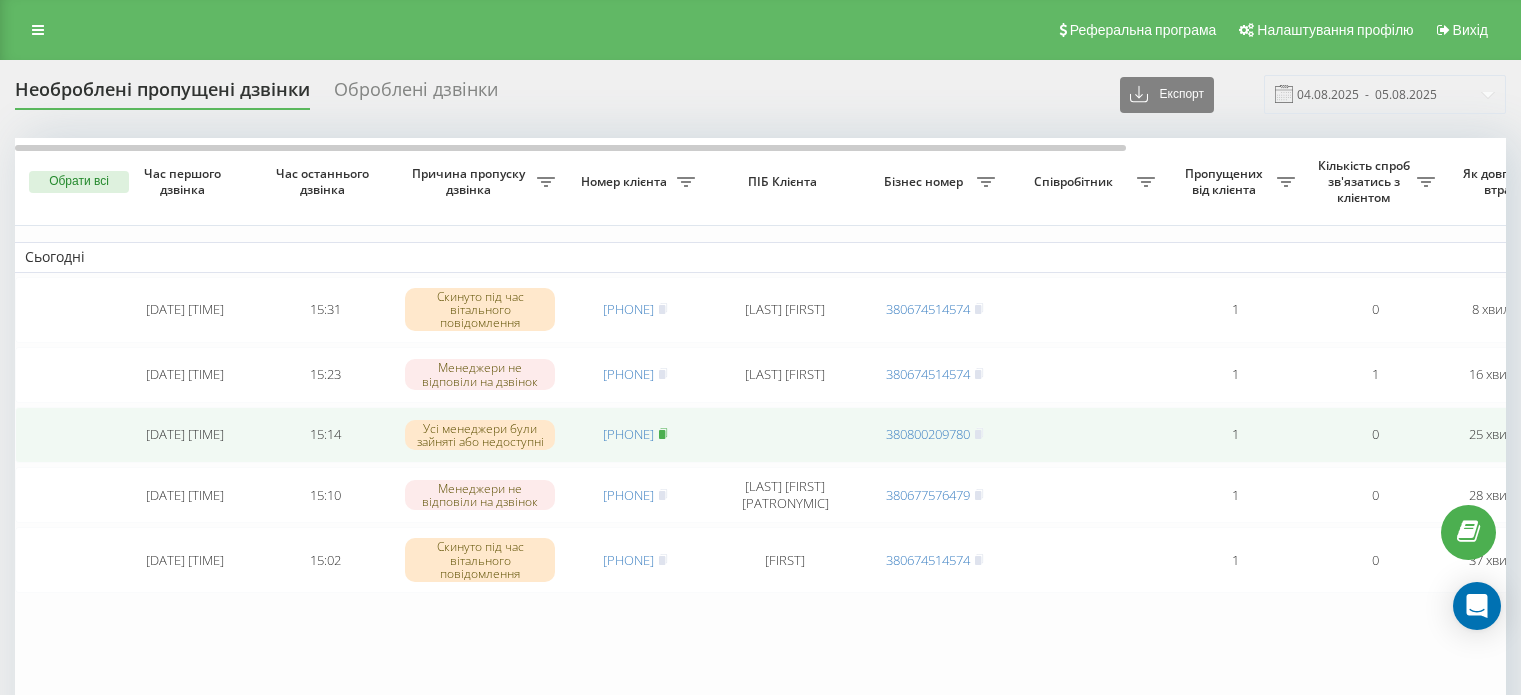 scroll, scrollTop: 101, scrollLeft: 0, axis: vertical 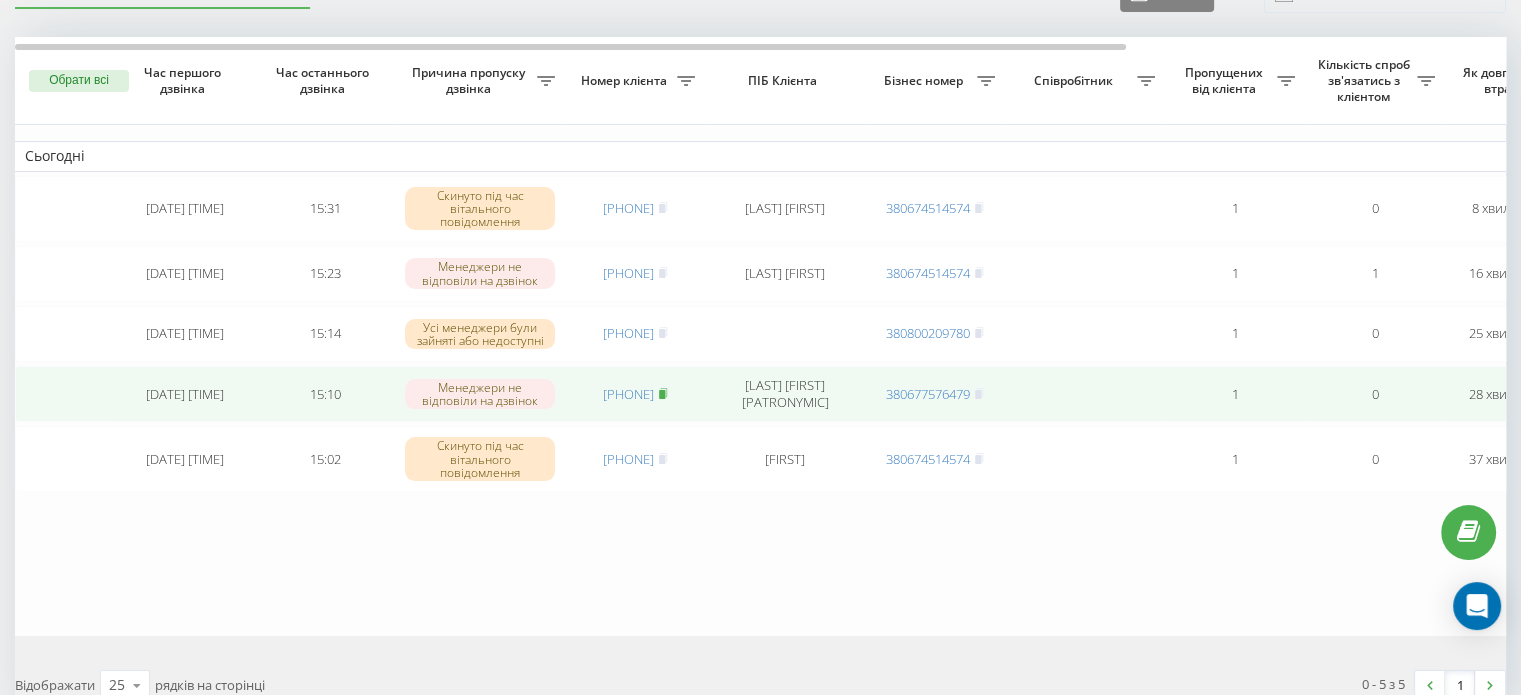 click 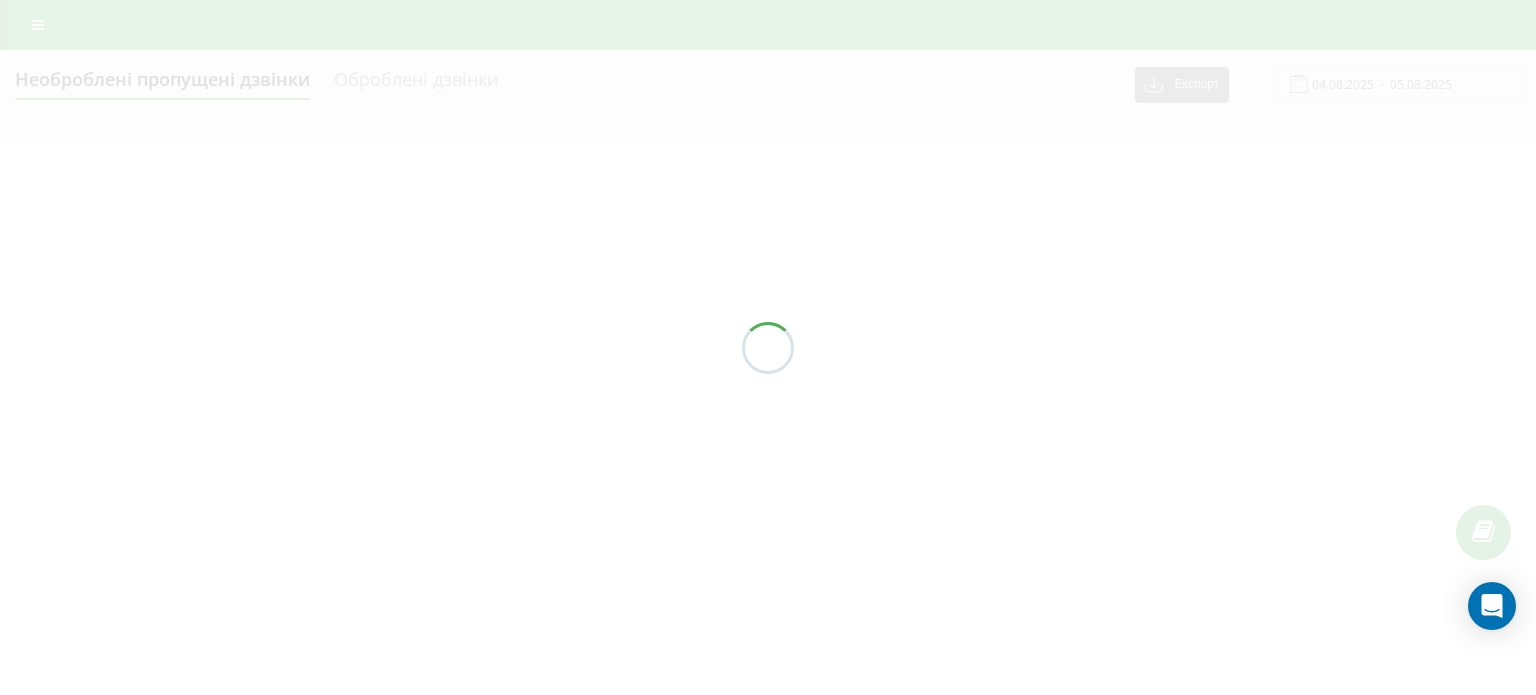 scroll, scrollTop: 0, scrollLeft: 0, axis: both 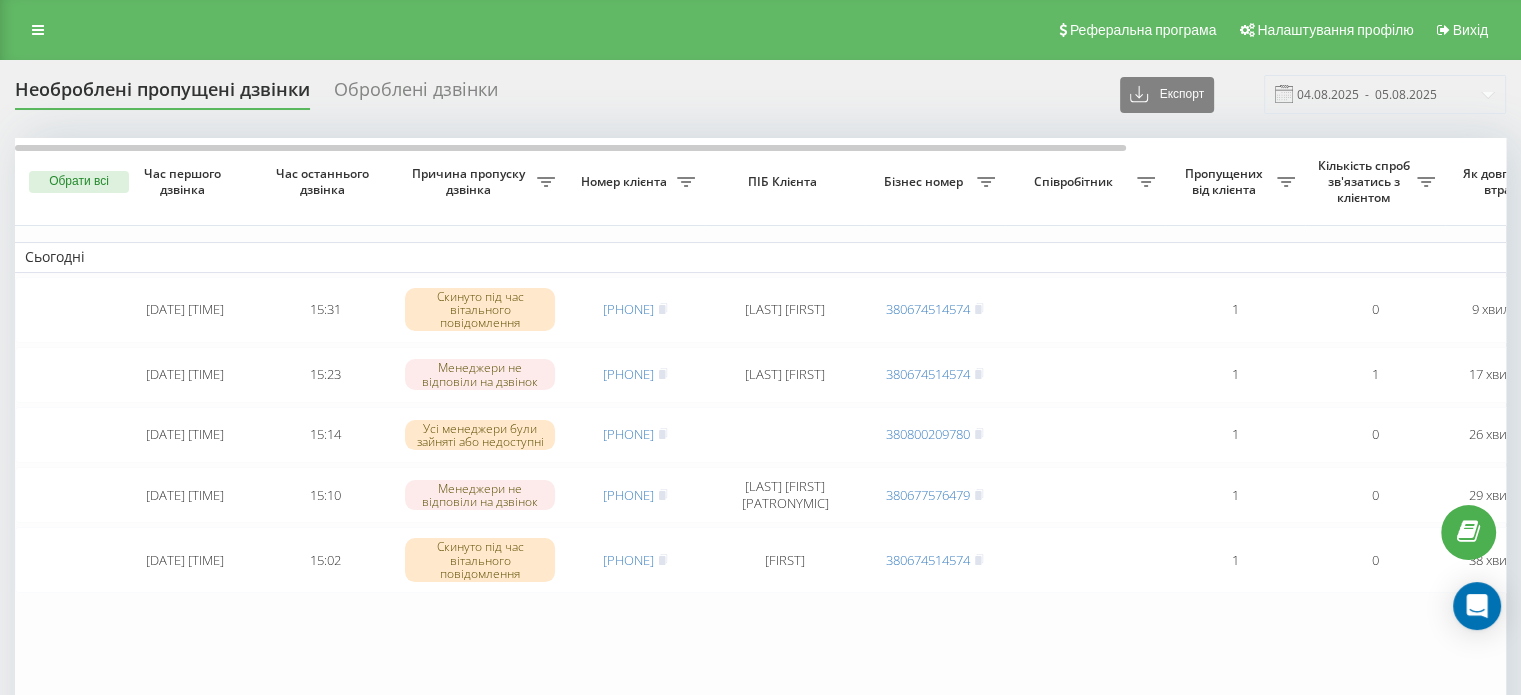 click on "Обрати всі" at bounding box center [79, 182] 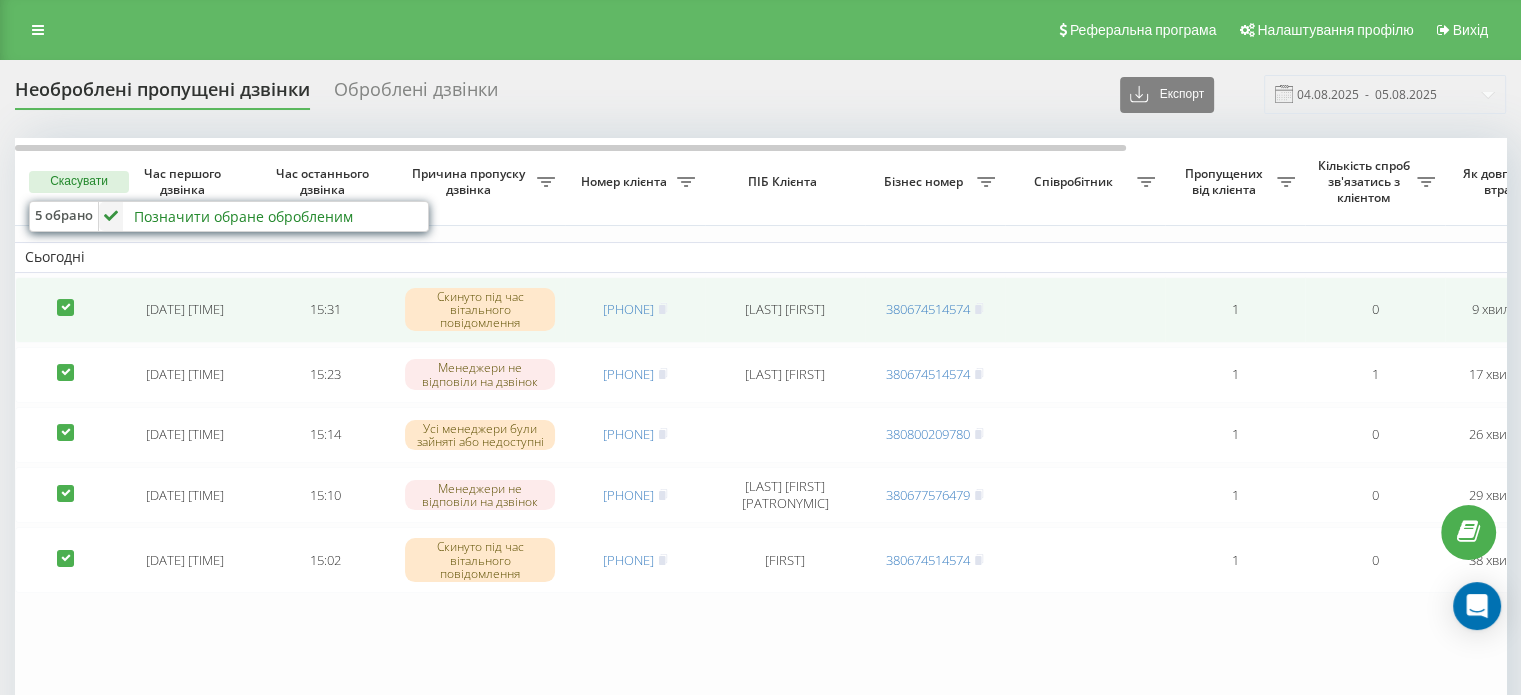 click at bounding box center (65, 299) 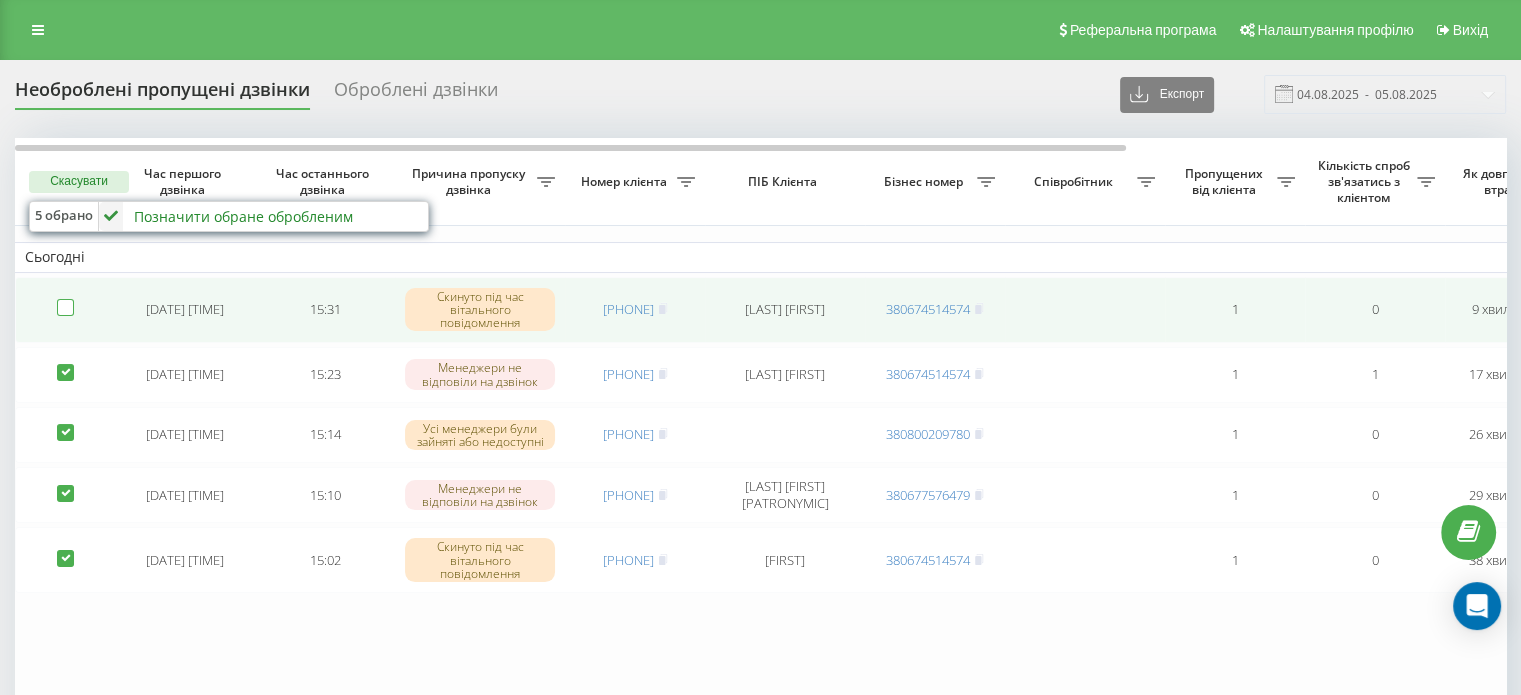 checkbox on "false" 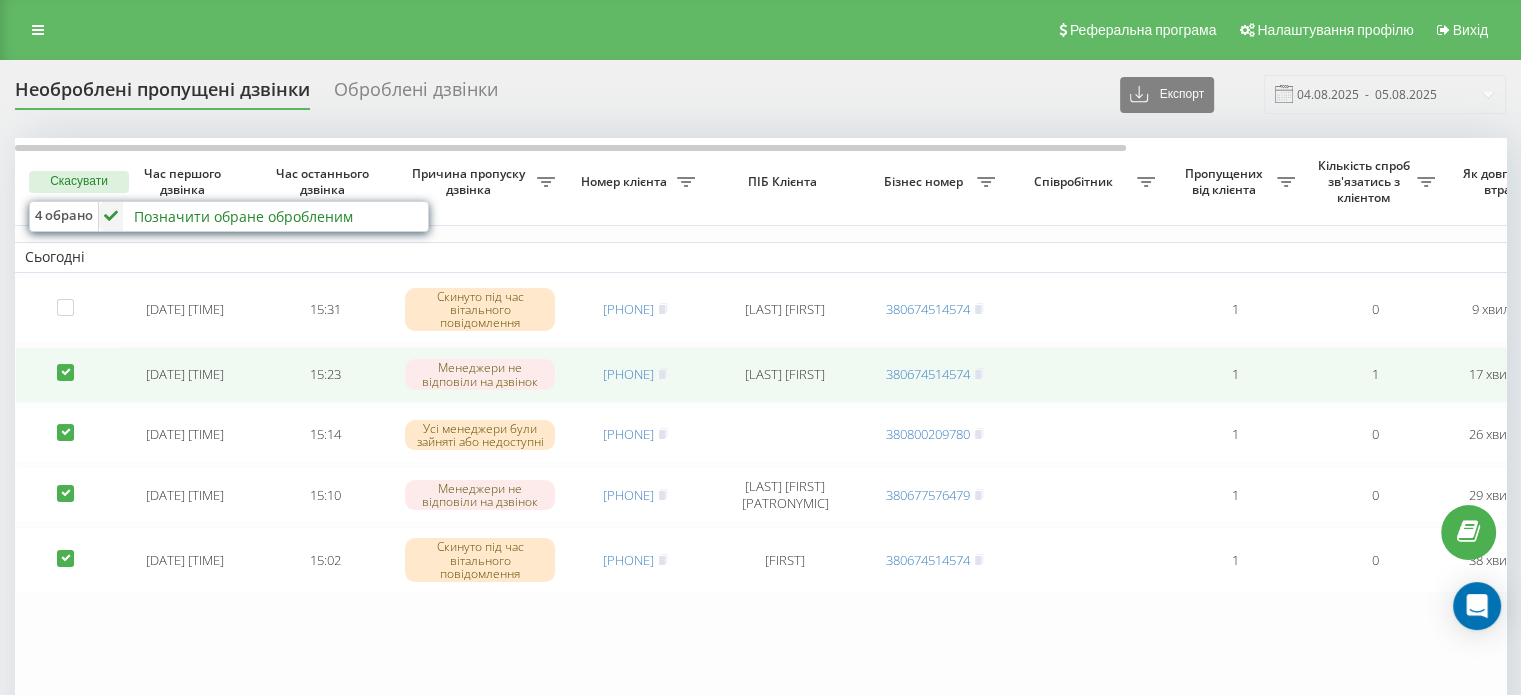 drag, startPoint x: 66, startPoint y: 369, endPoint x: 66, endPoint y: 381, distance: 12 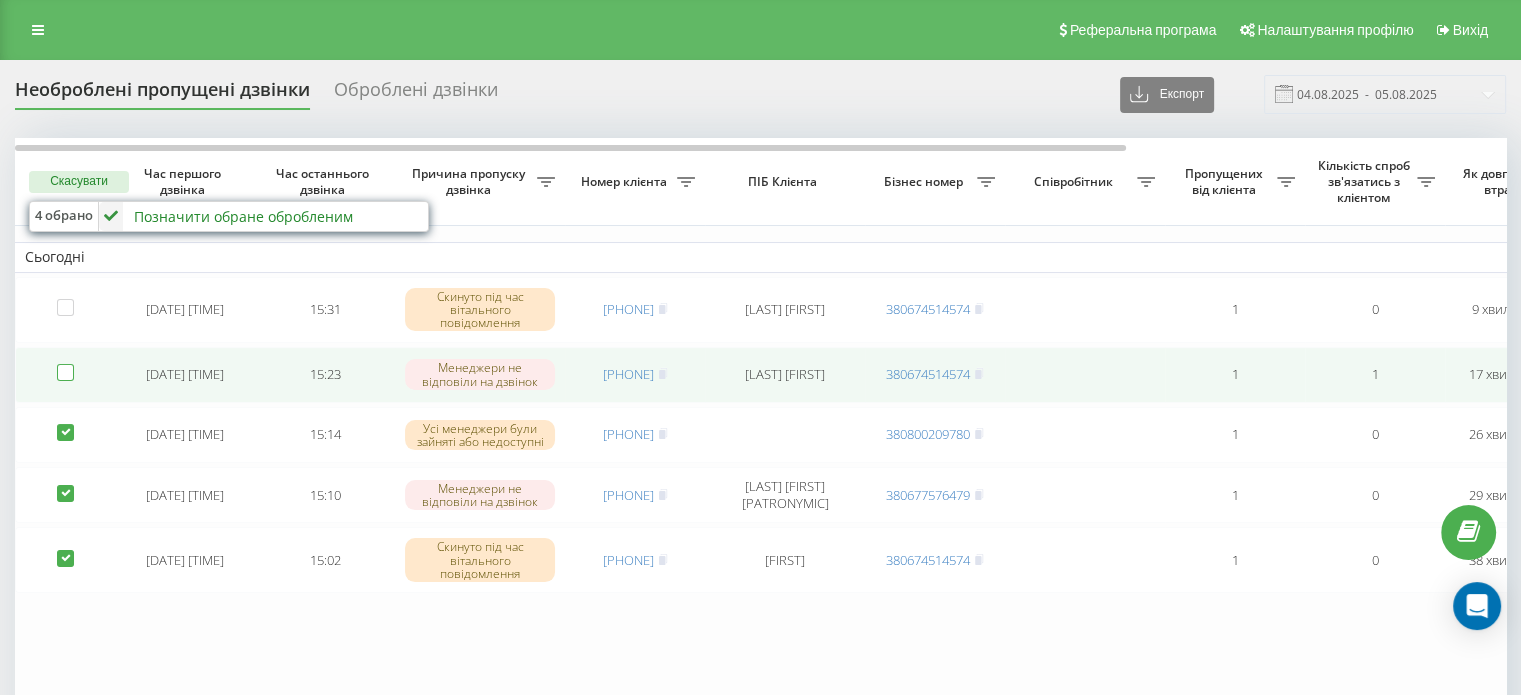 checkbox on "false" 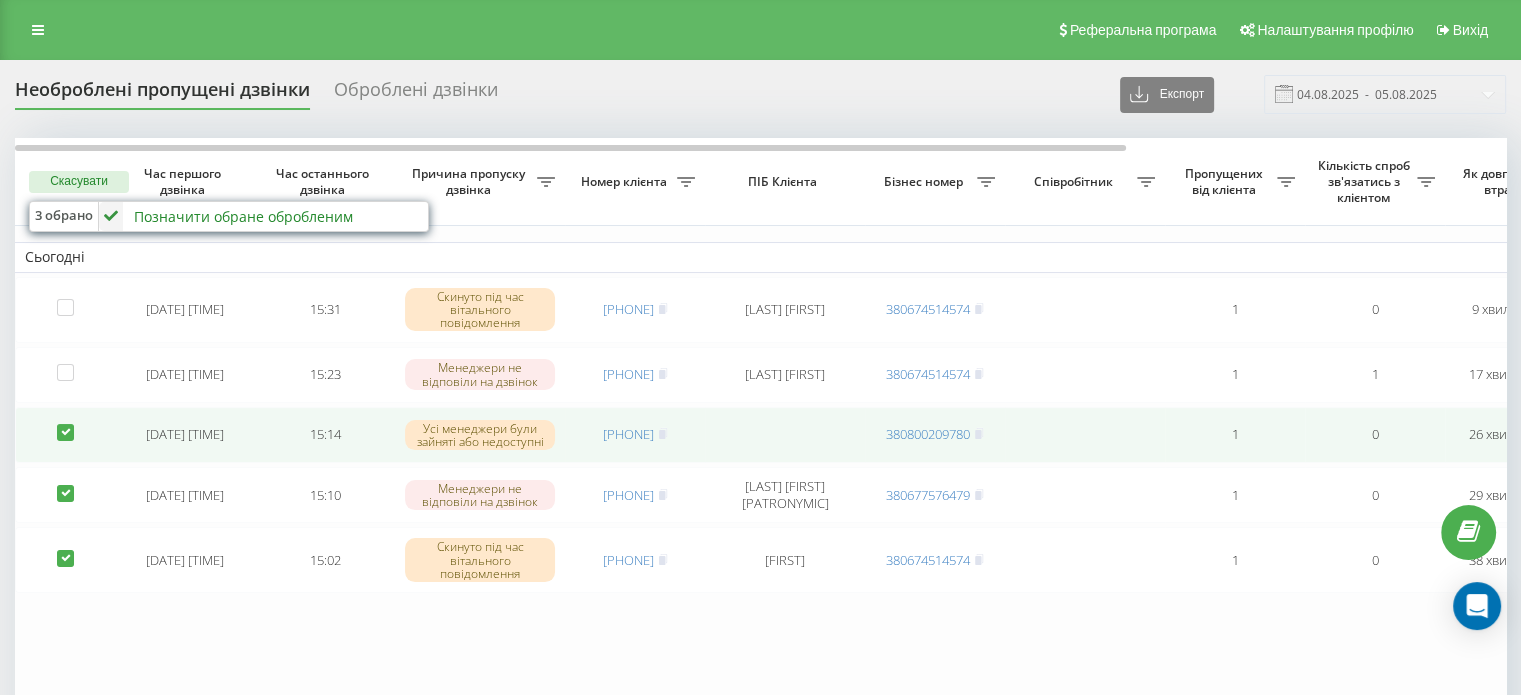 click at bounding box center [65, 424] 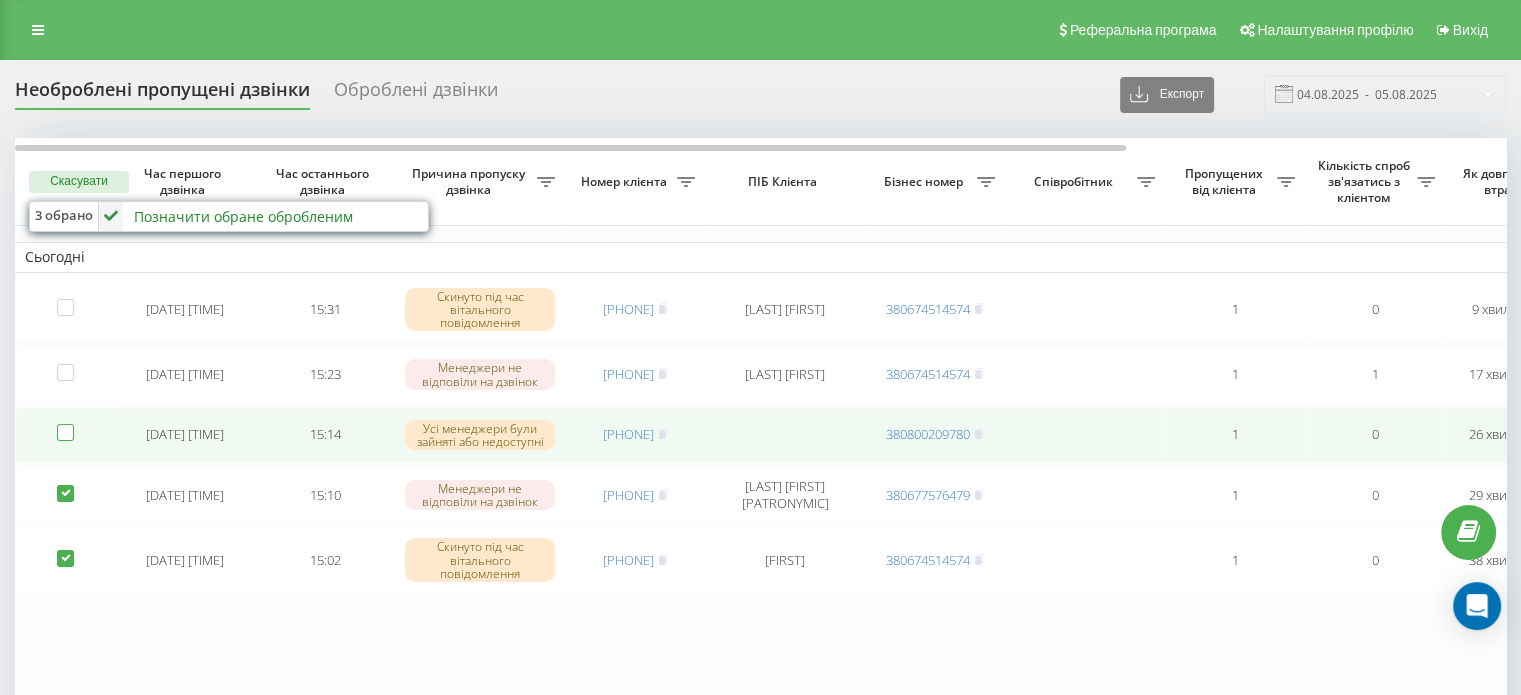 checkbox on "false" 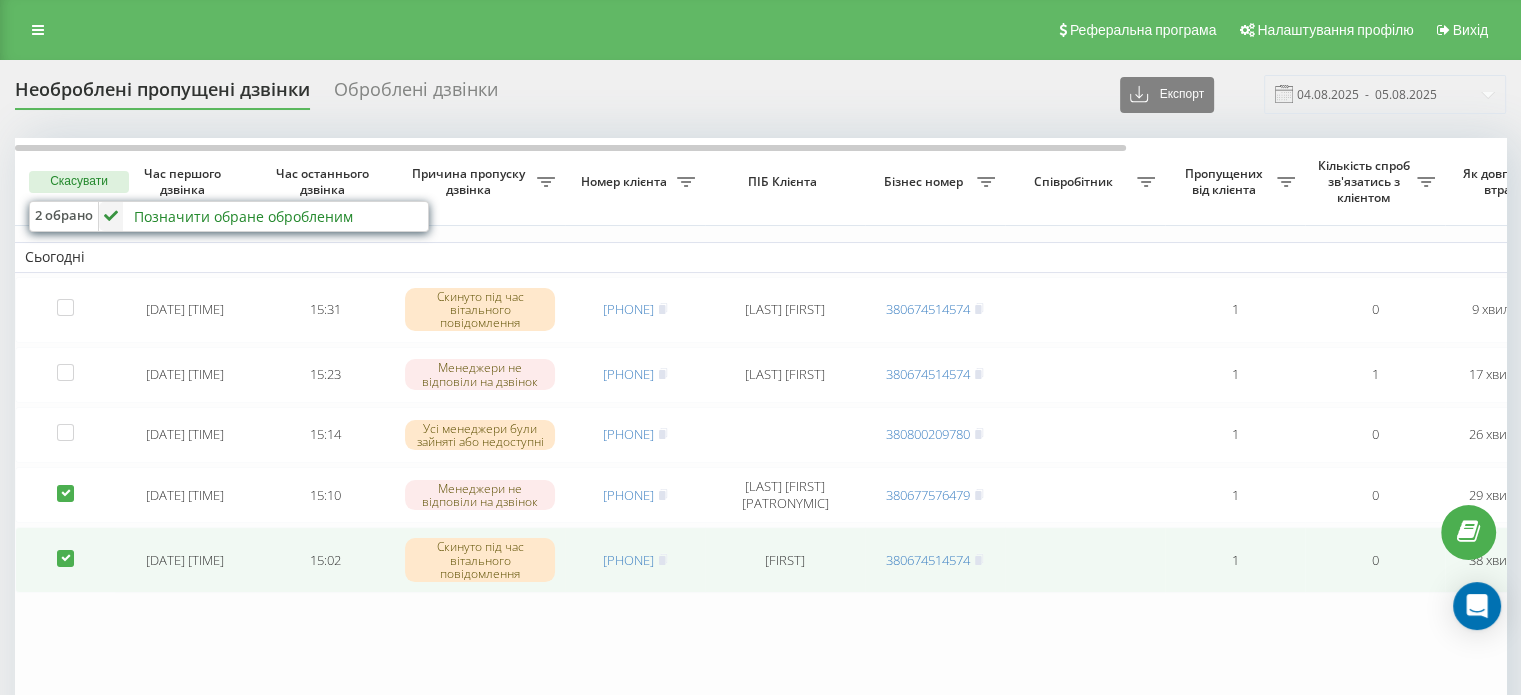 click at bounding box center (65, 550) 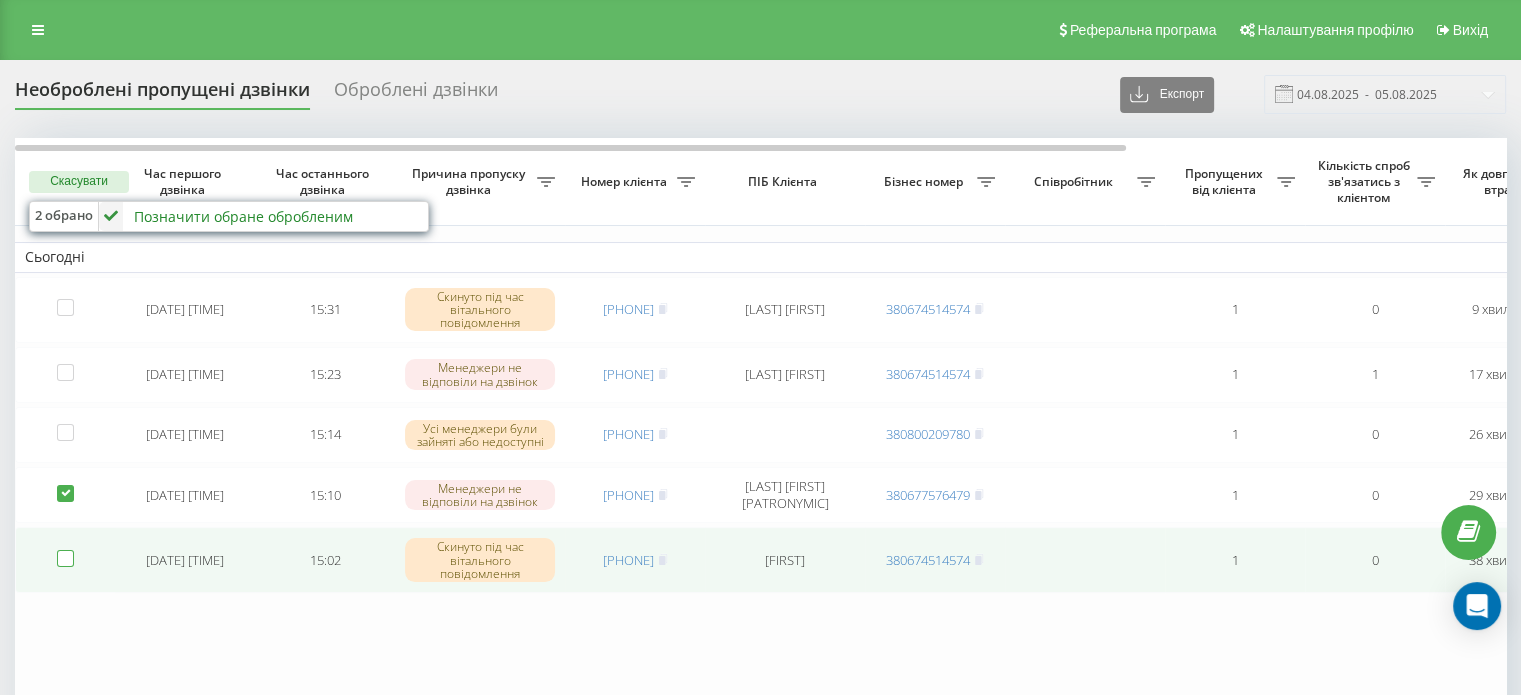 checkbox on "false" 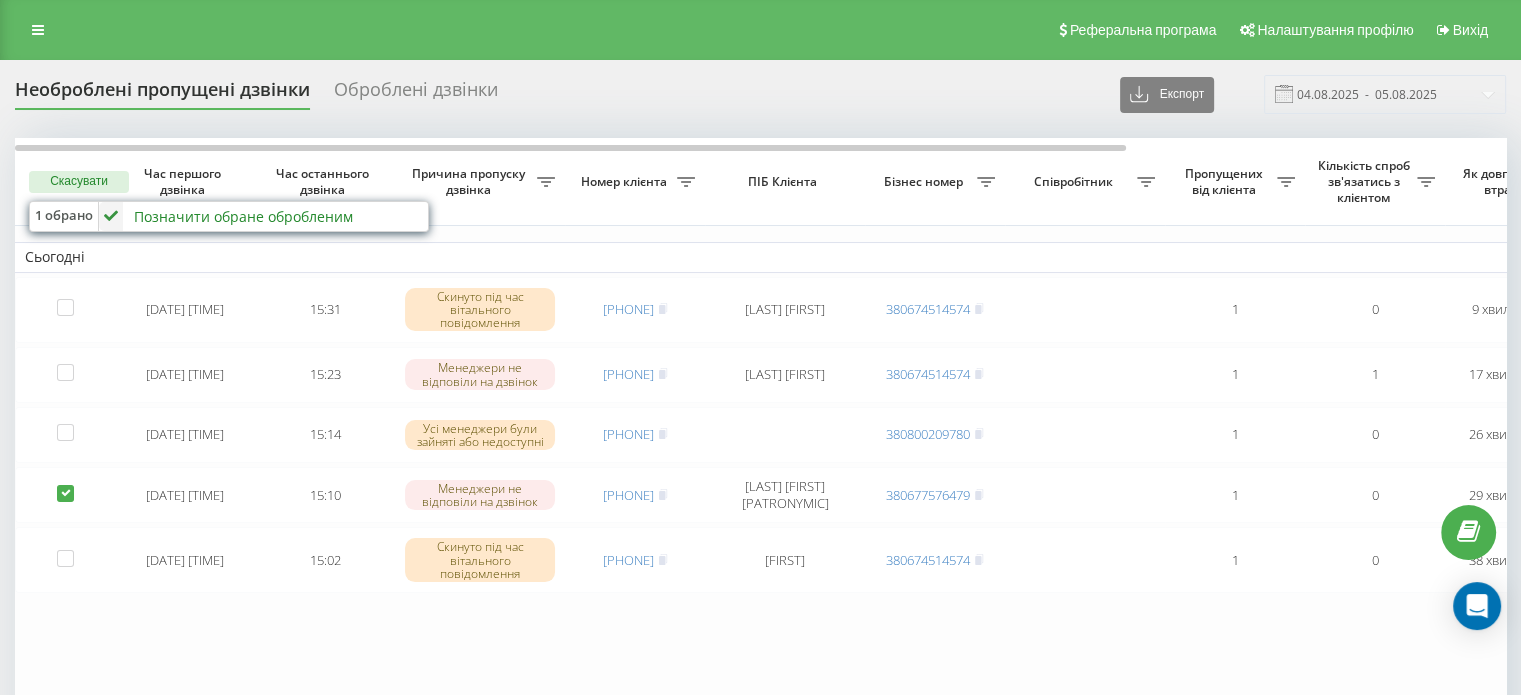 click on "Позначити обране обробленим" at bounding box center (243, 216) 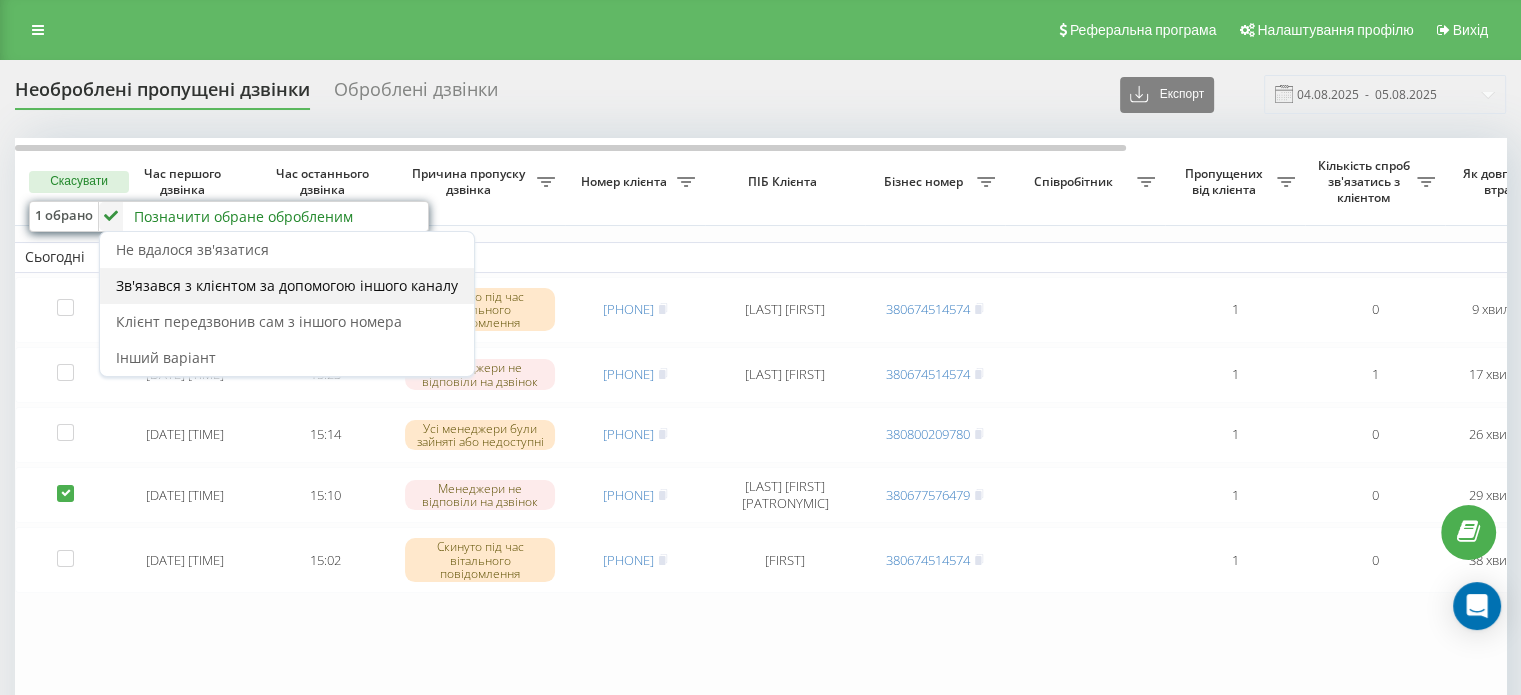 click on "Зв'язався з клієнтом за допомогою іншого каналу" at bounding box center [287, 285] 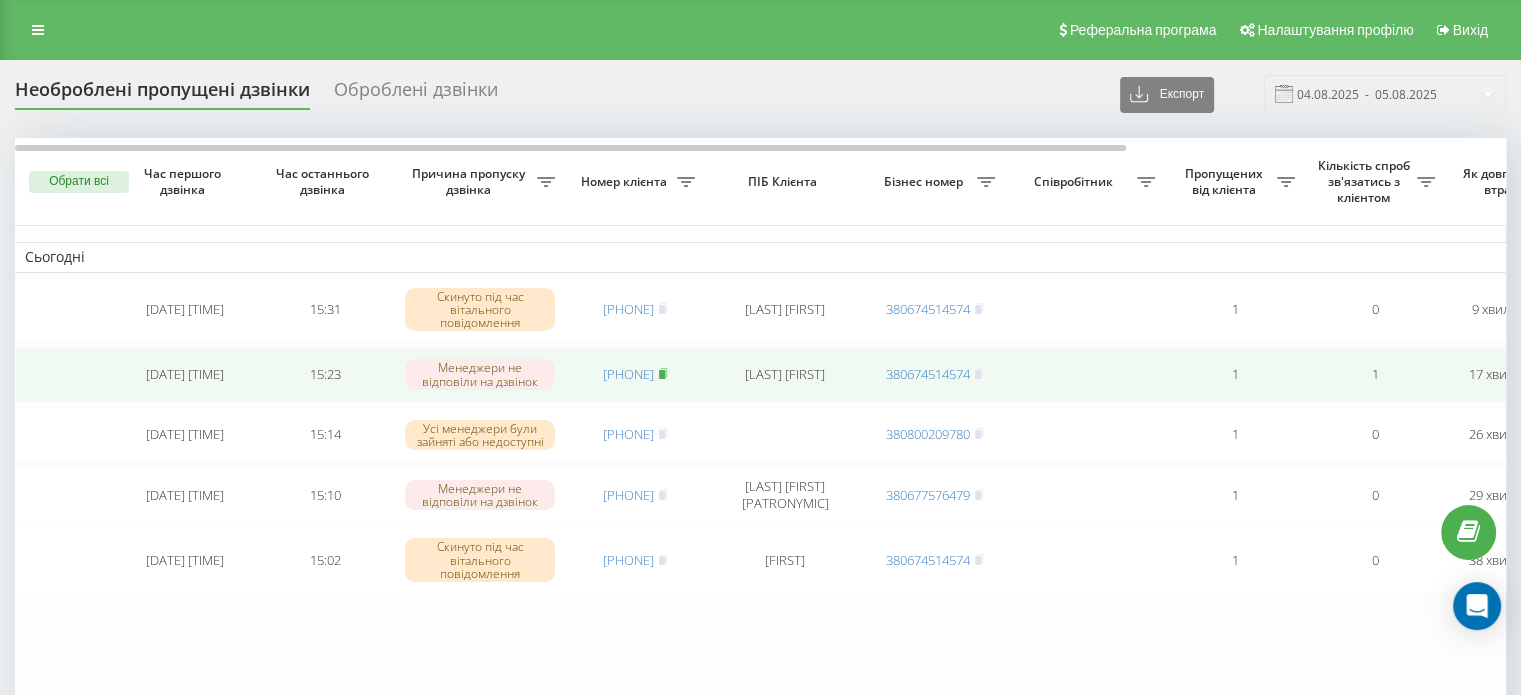 click 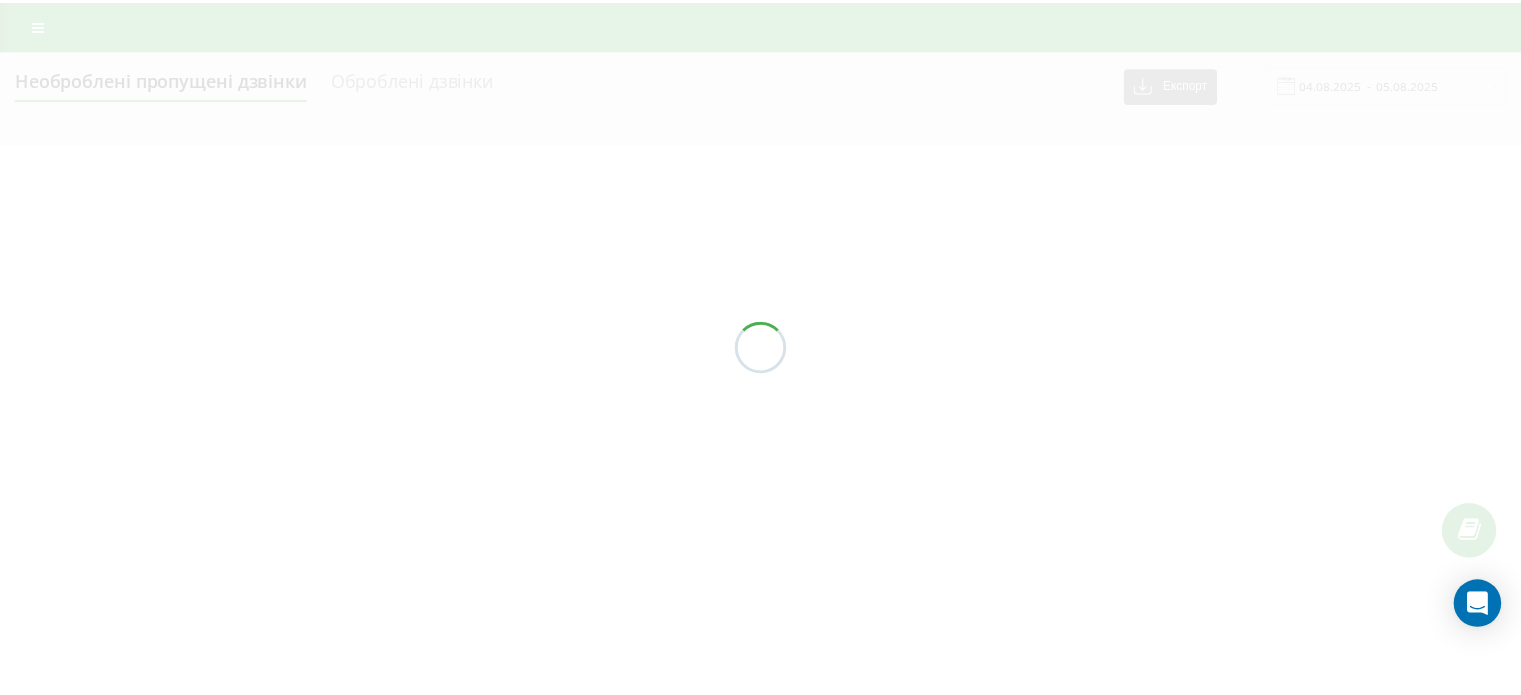 scroll, scrollTop: 0, scrollLeft: 0, axis: both 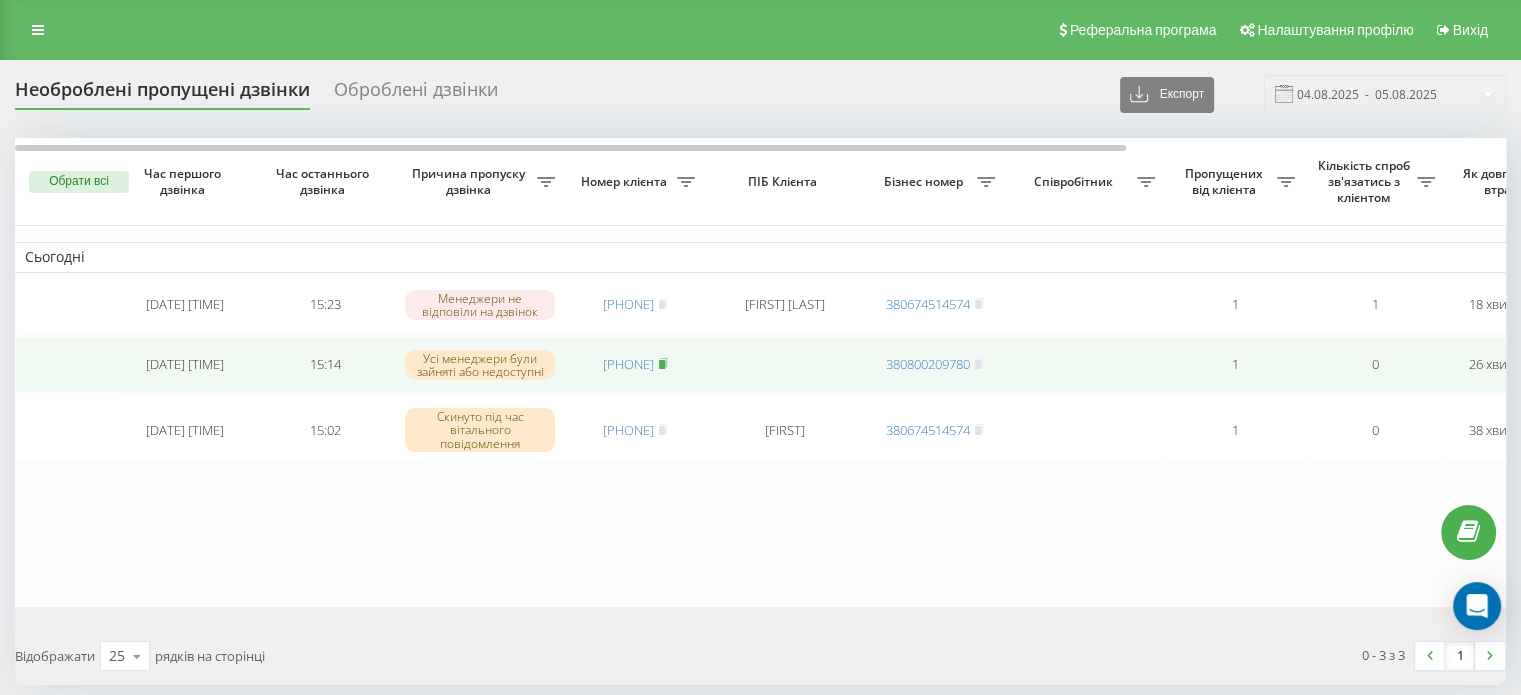 click 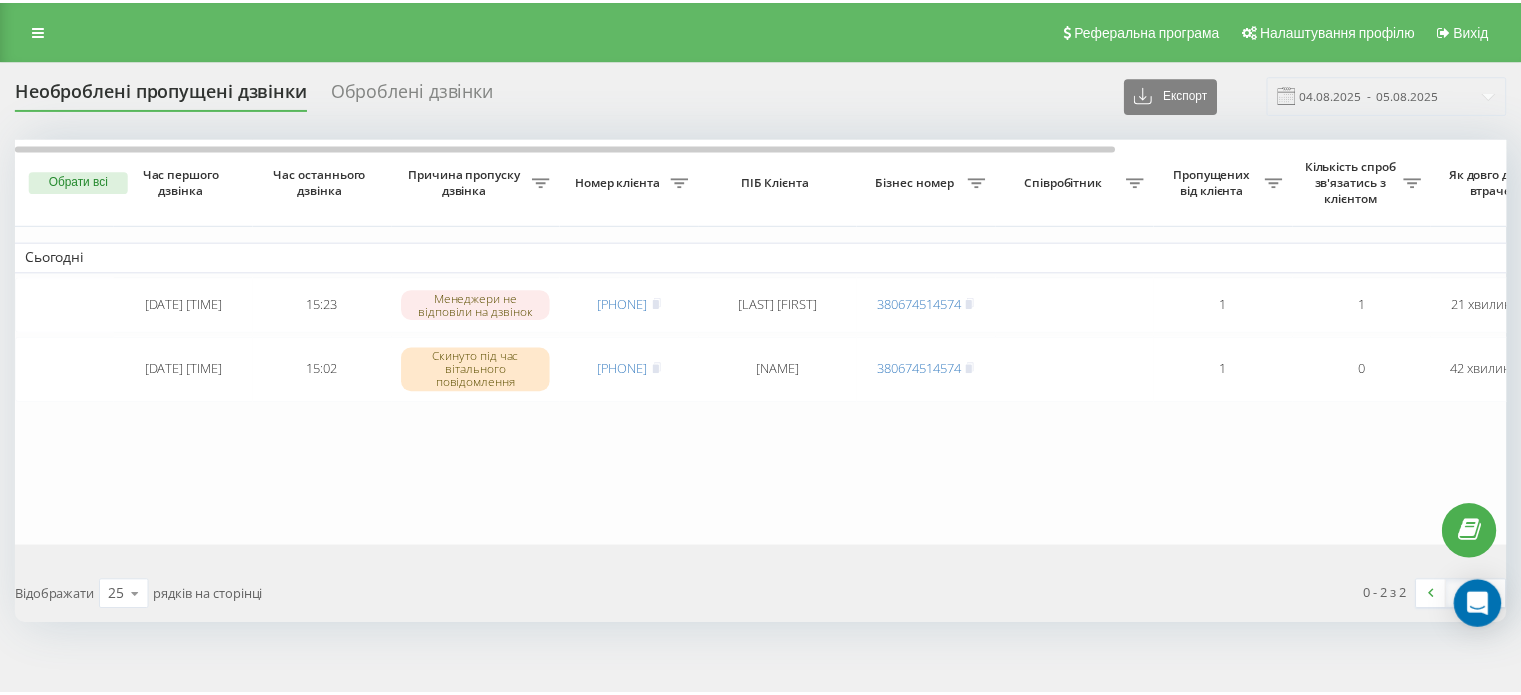 scroll, scrollTop: 0, scrollLeft: 0, axis: both 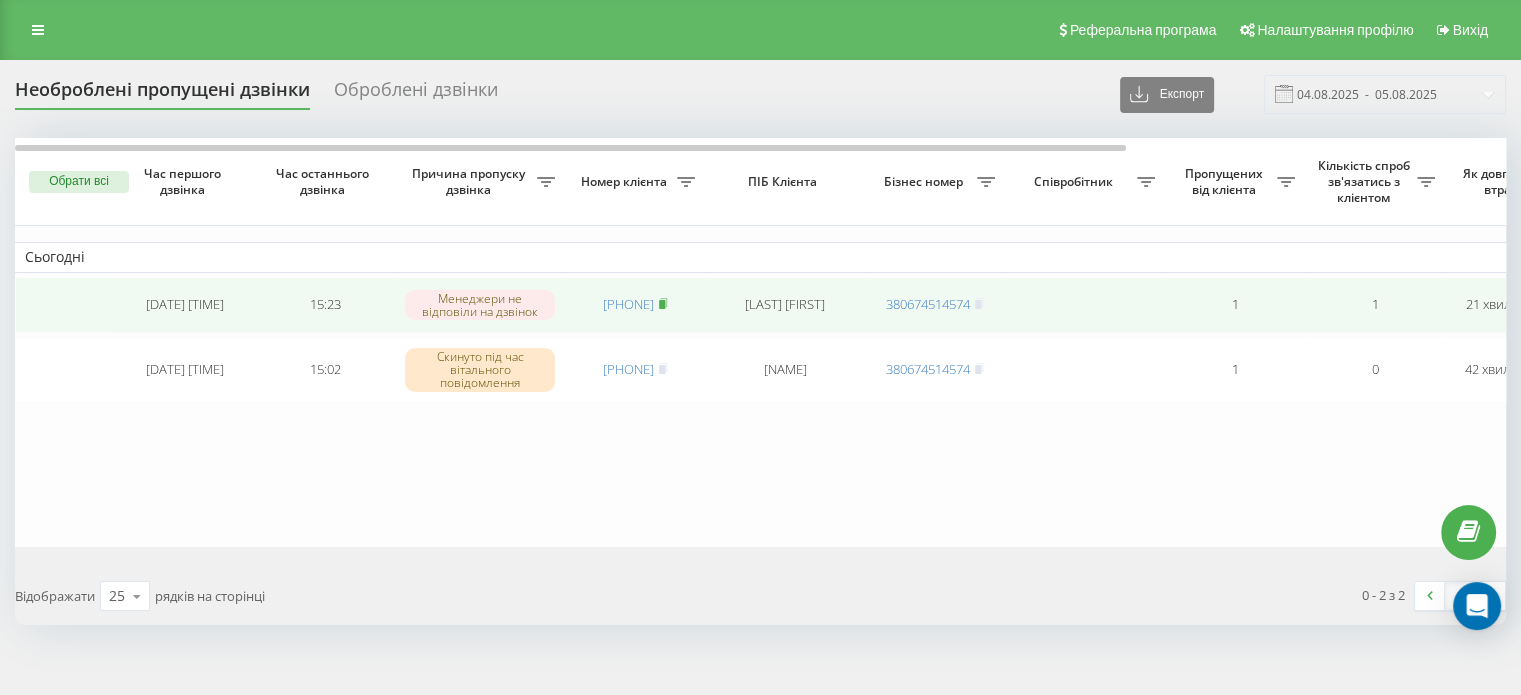 click 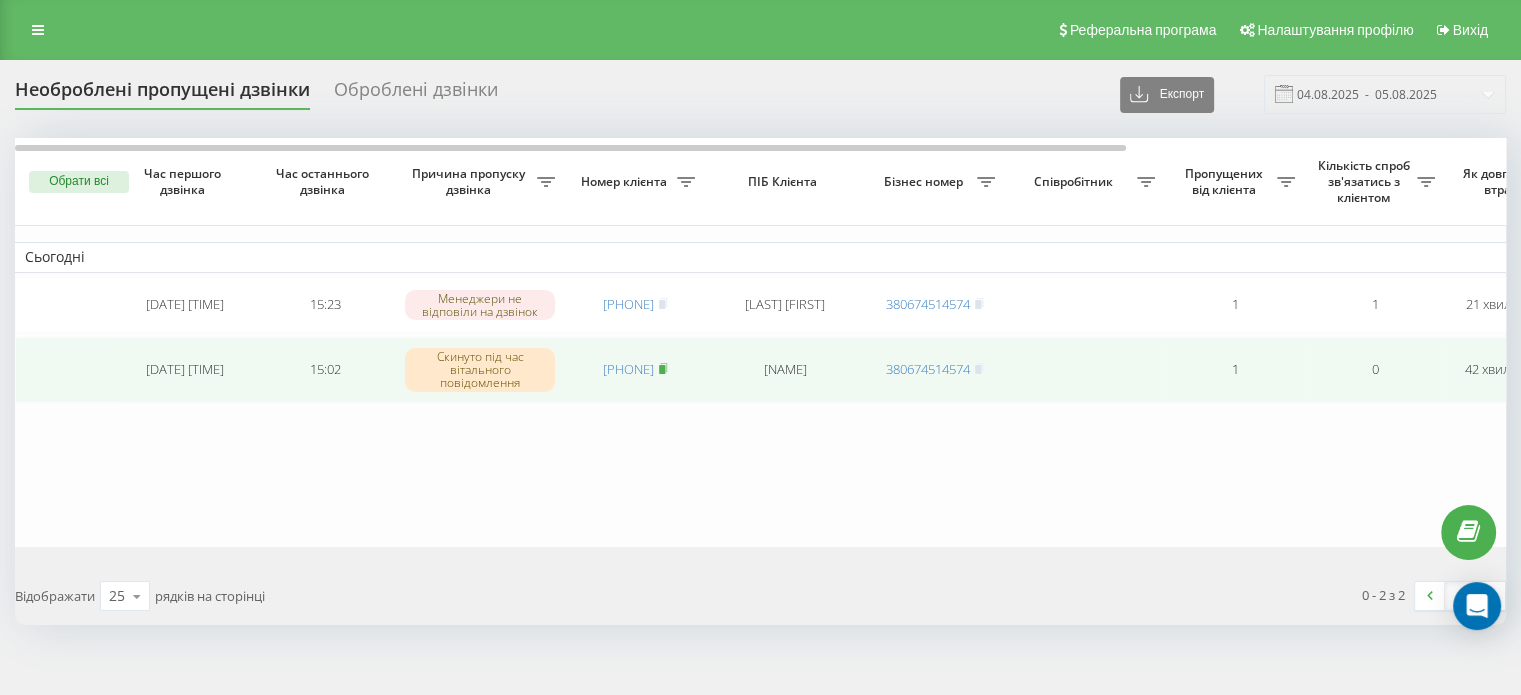 click at bounding box center (663, 369) 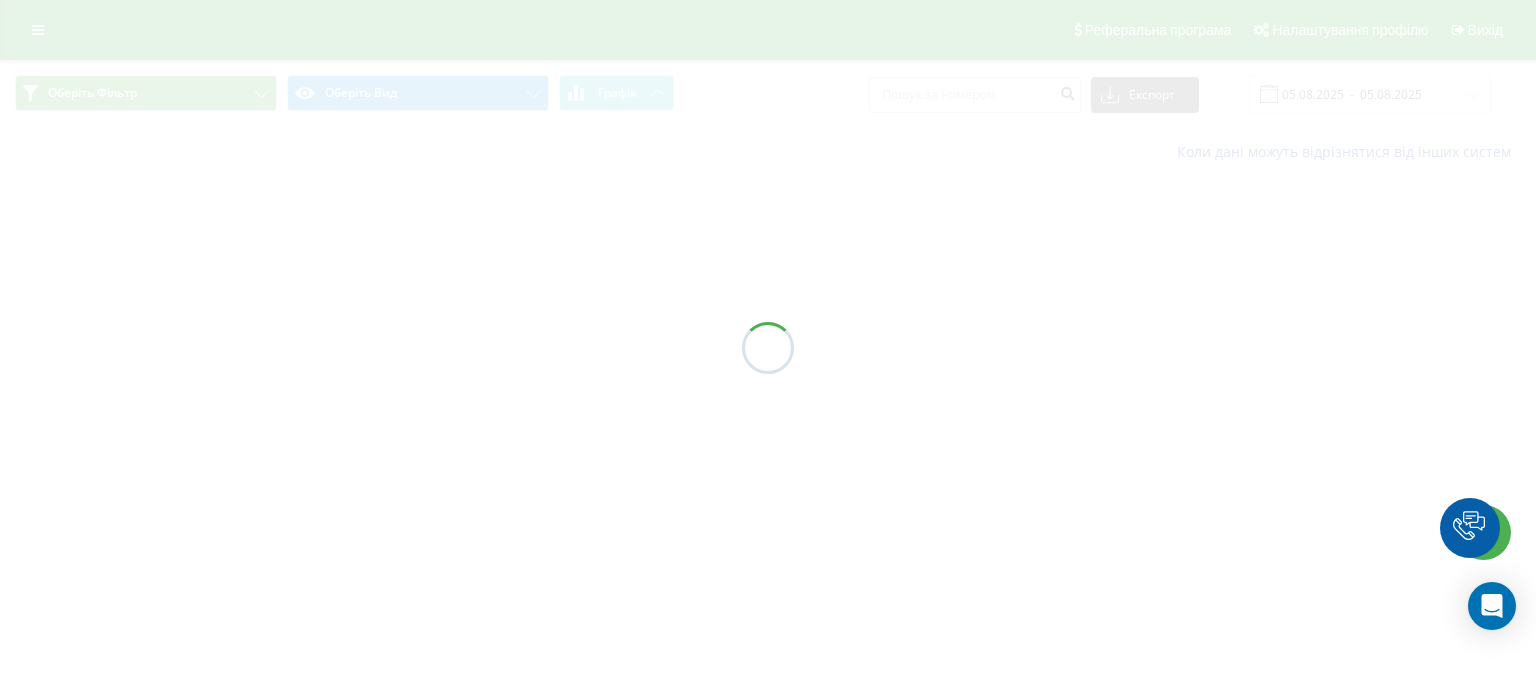 scroll, scrollTop: 0, scrollLeft: 0, axis: both 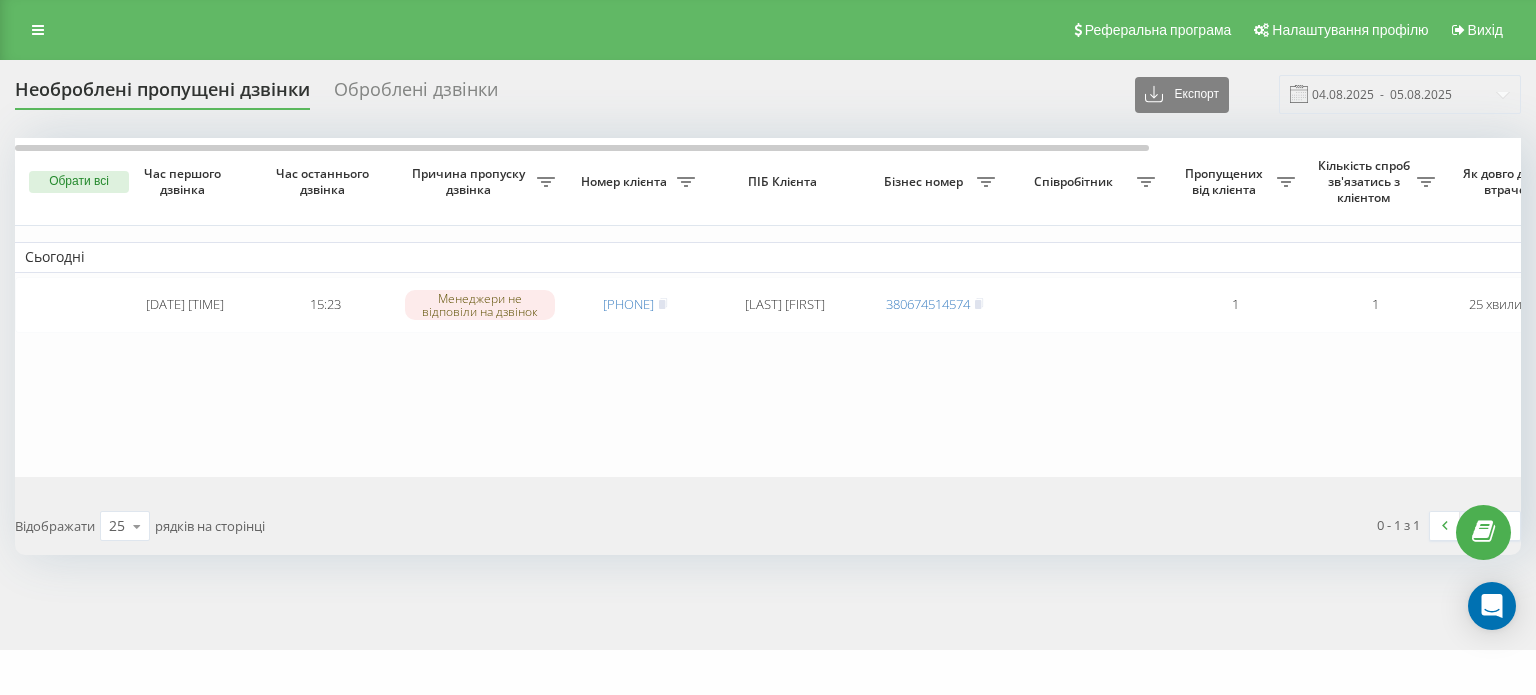 click on "Обрати всі" at bounding box center (79, 182) 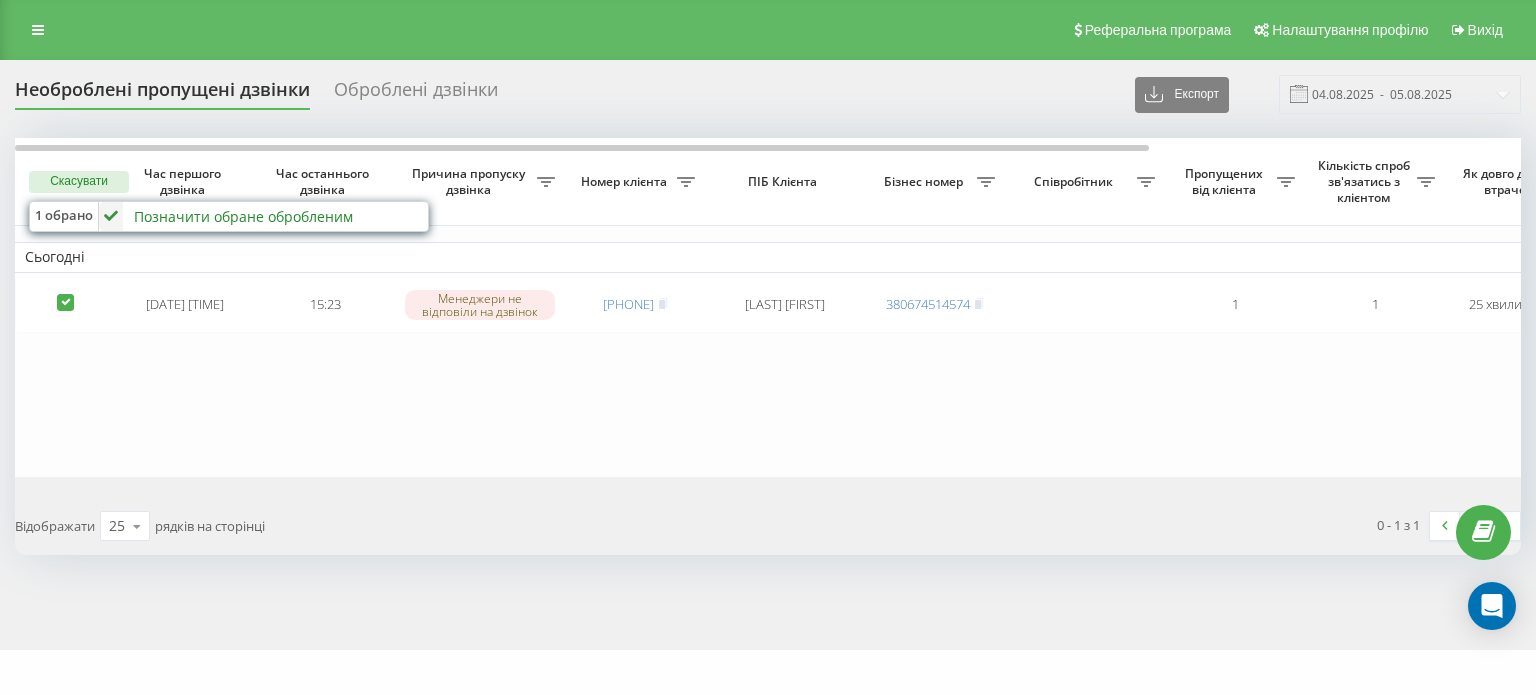 click on "Позначити обране обробленим" at bounding box center (243, 216) 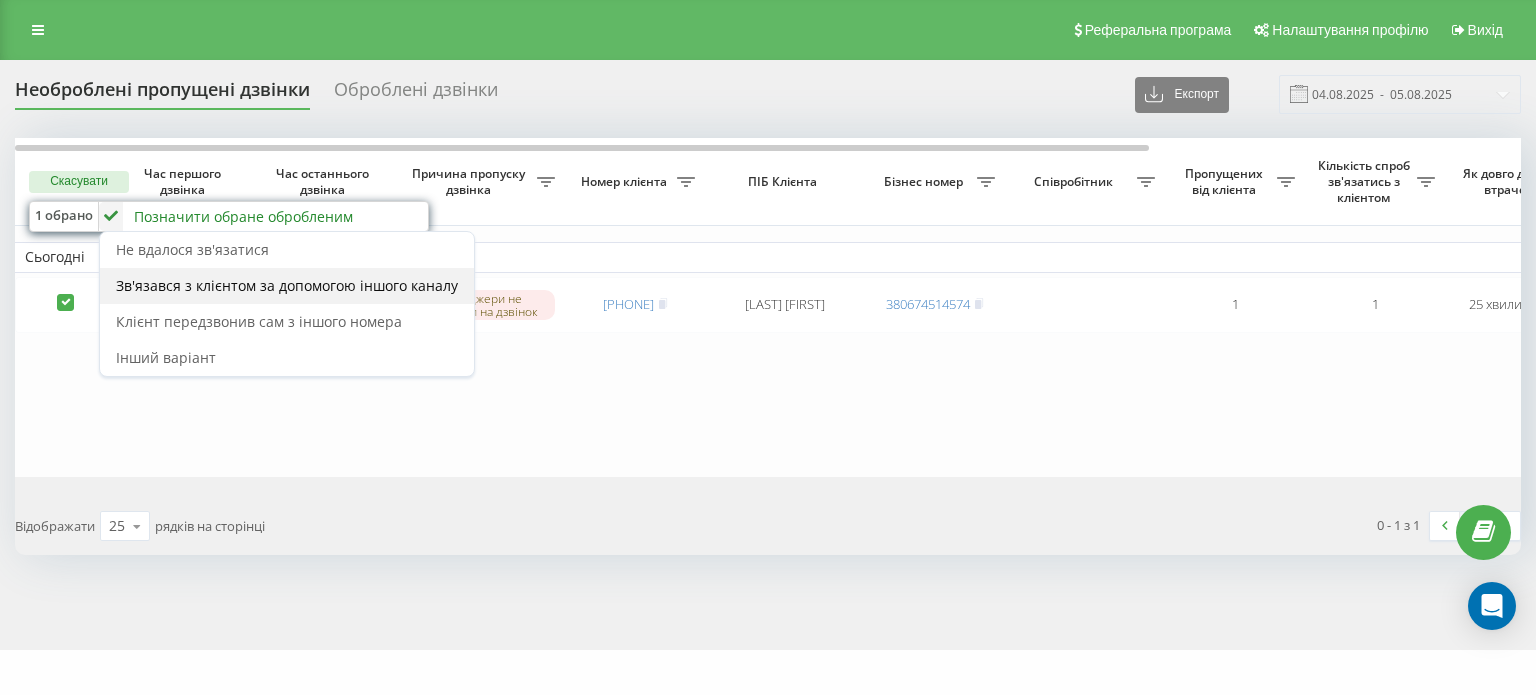 click on "Зв'язався з клієнтом за допомогою іншого каналу" at bounding box center [287, 285] 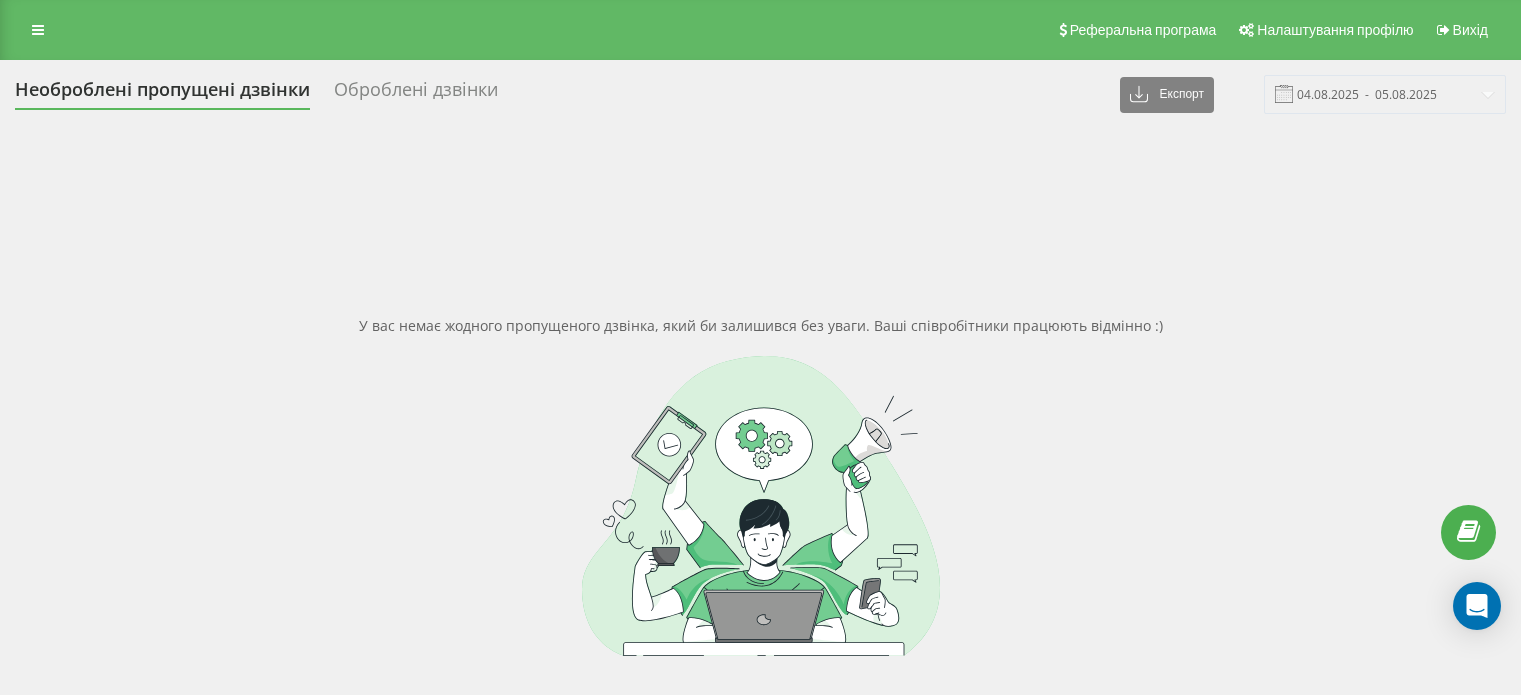 scroll, scrollTop: 0, scrollLeft: 0, axis: both 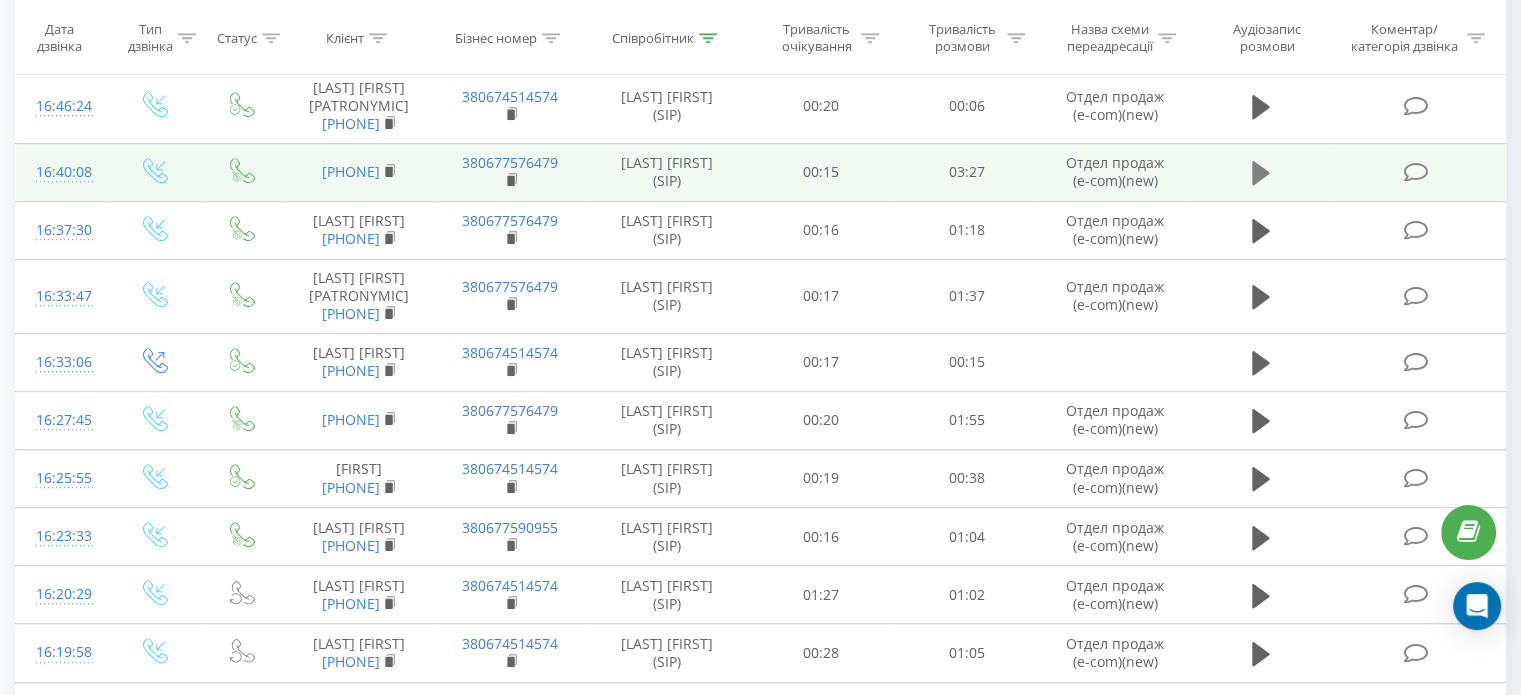 click 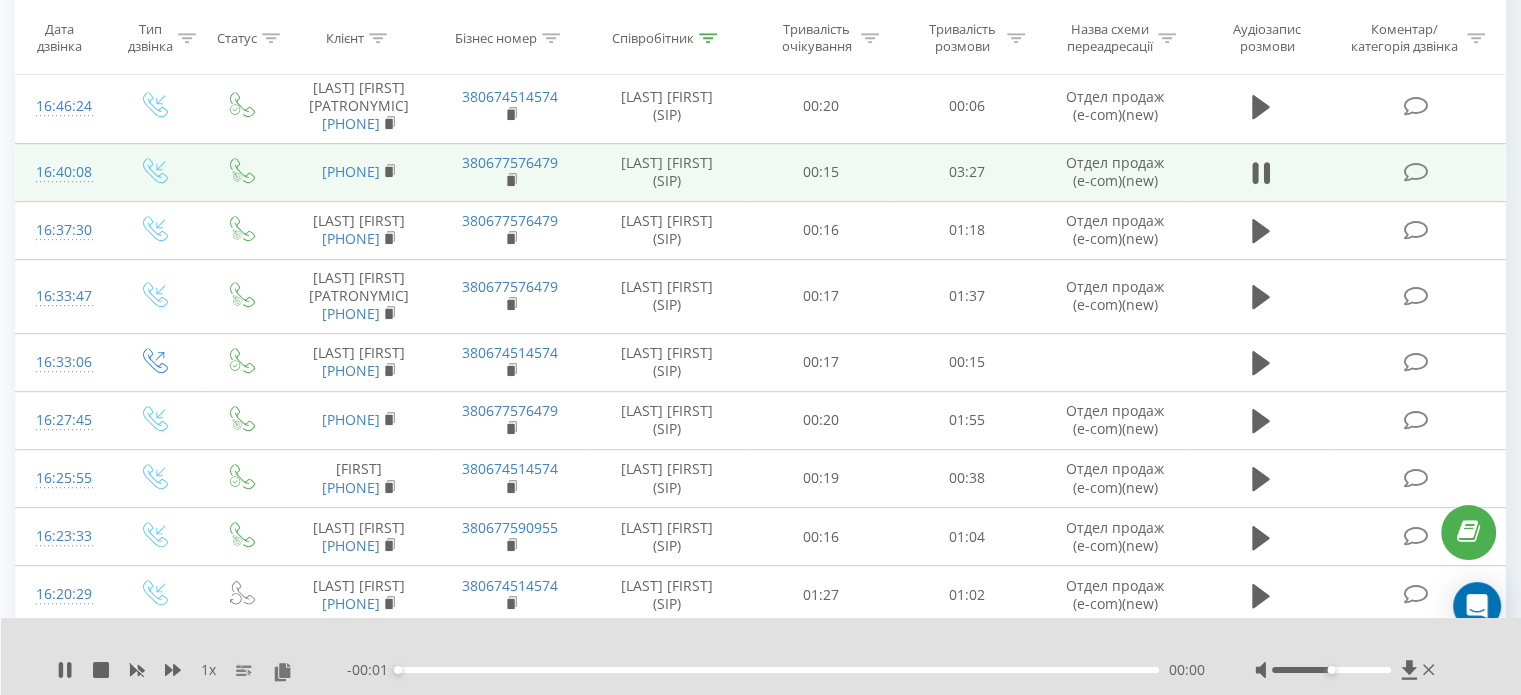 click on "00:00" at bounding box center [778, 670] 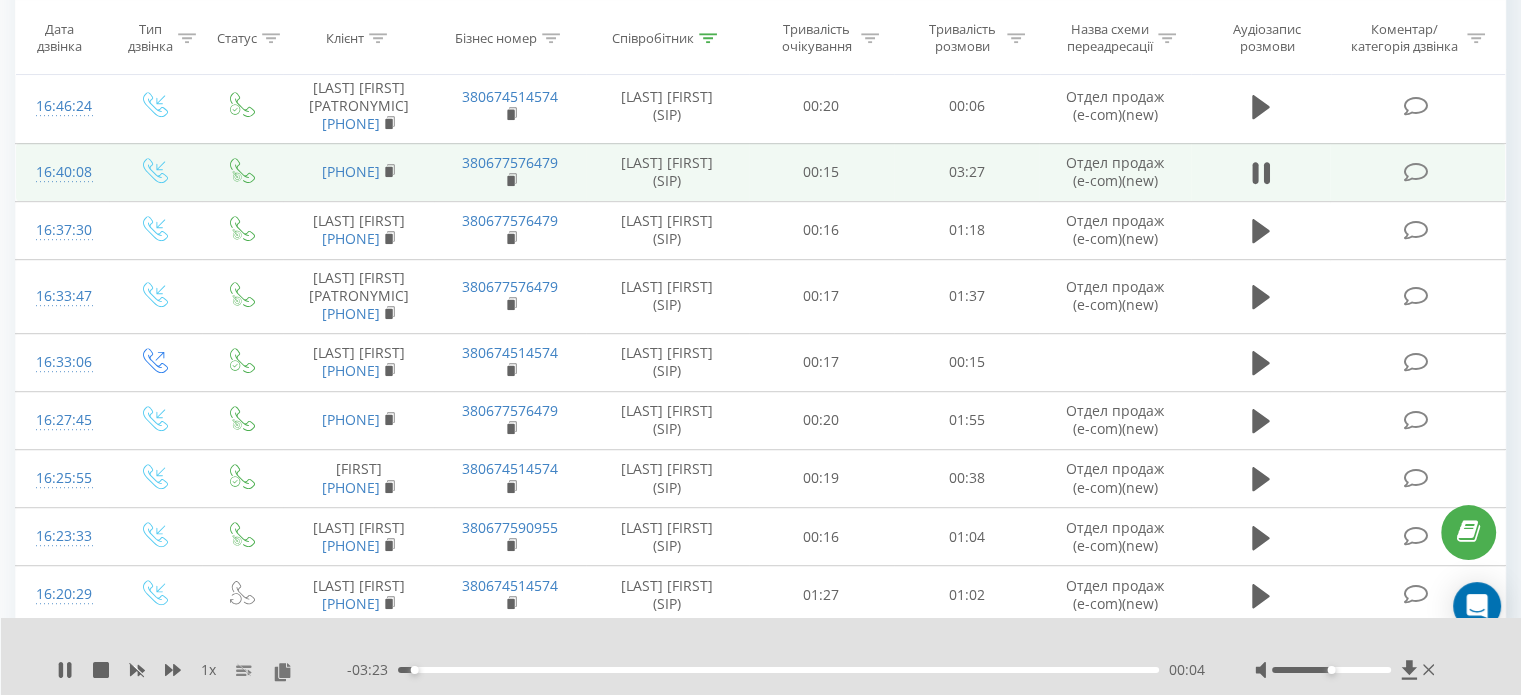 click on "- 03:23 00:04   00:04" at bounding box center (776, 670) 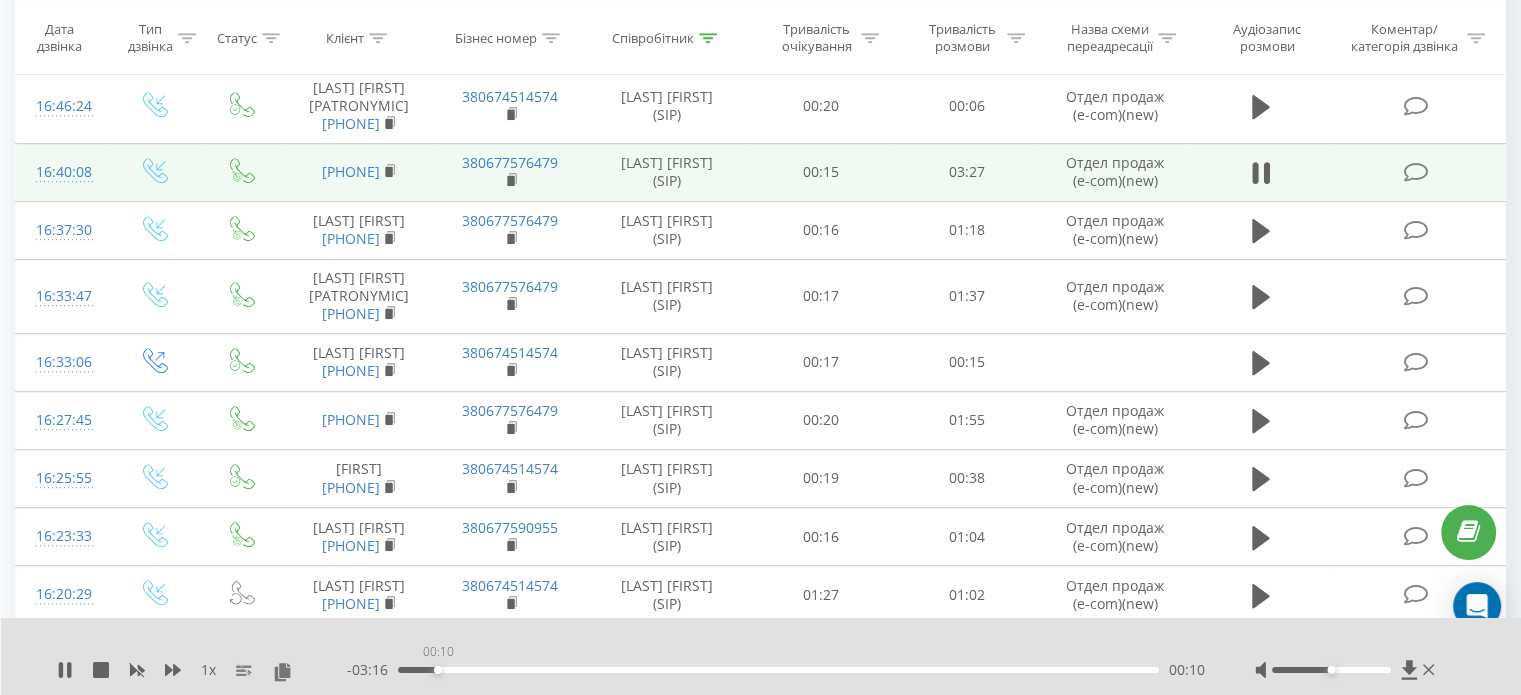 click on "00:10" at bounding box center [778, 670] 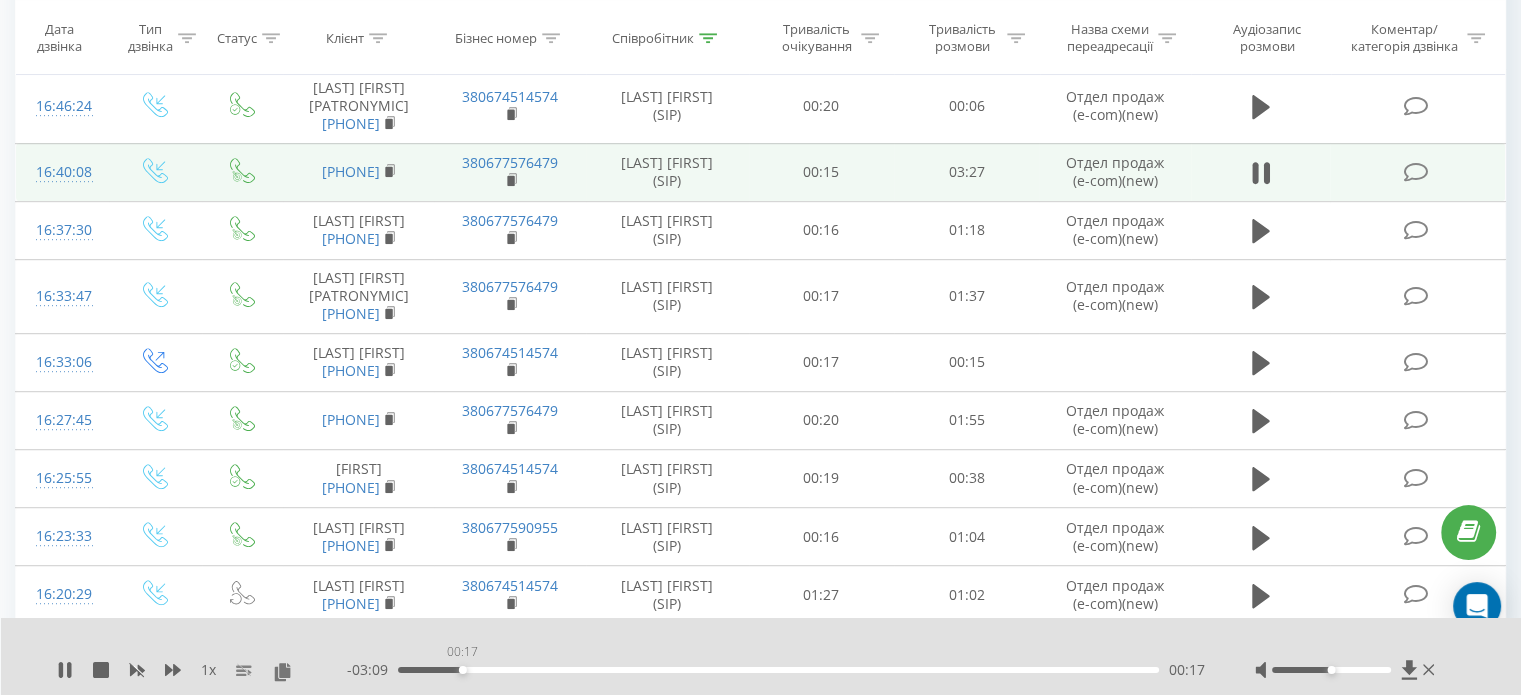 click on "00:17" at bounding box center (778, 670) 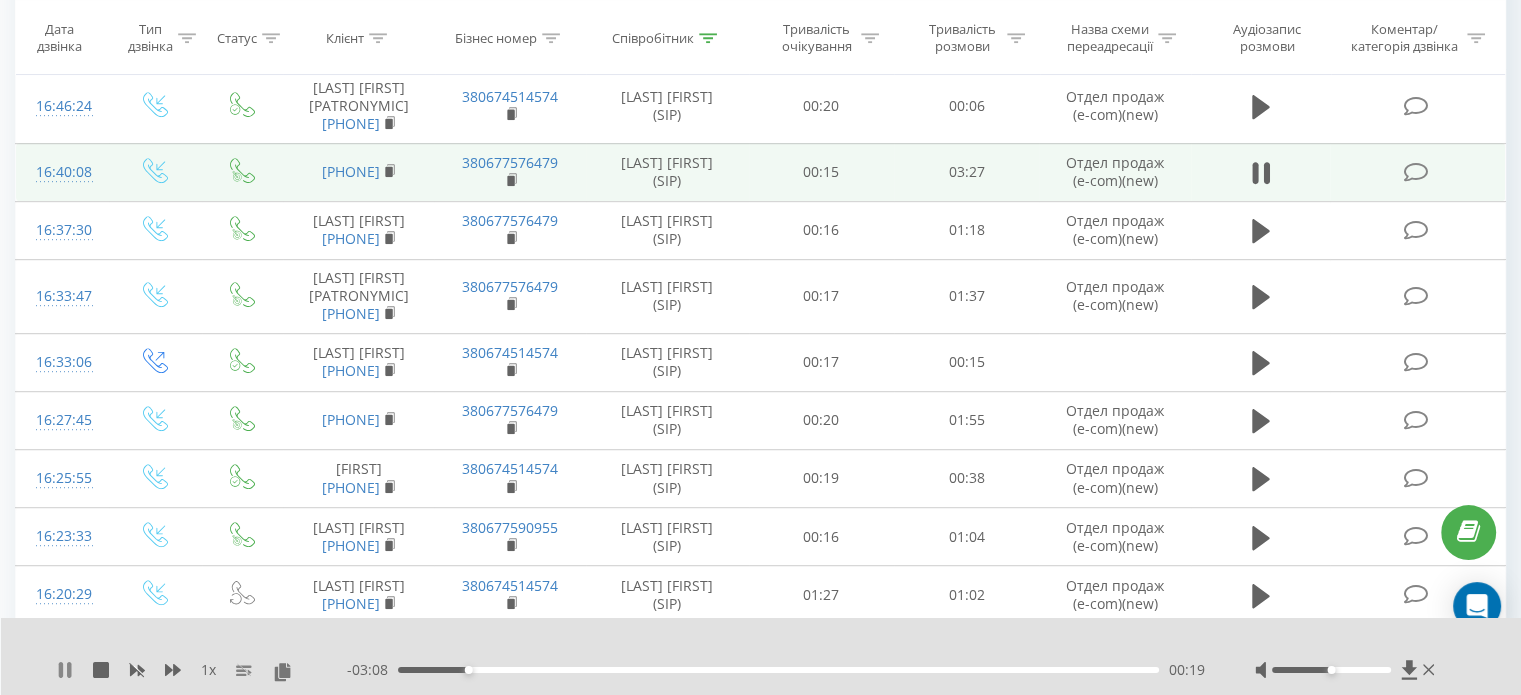 click 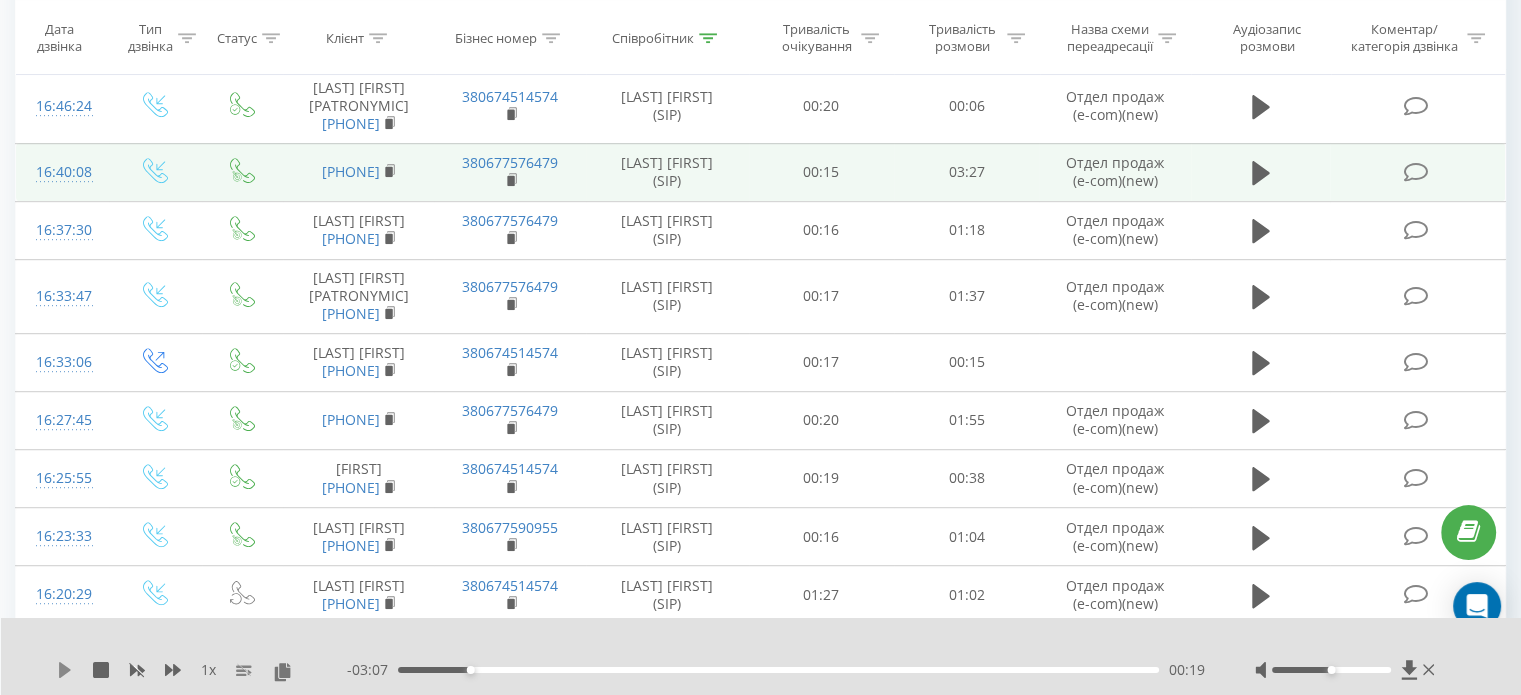 click 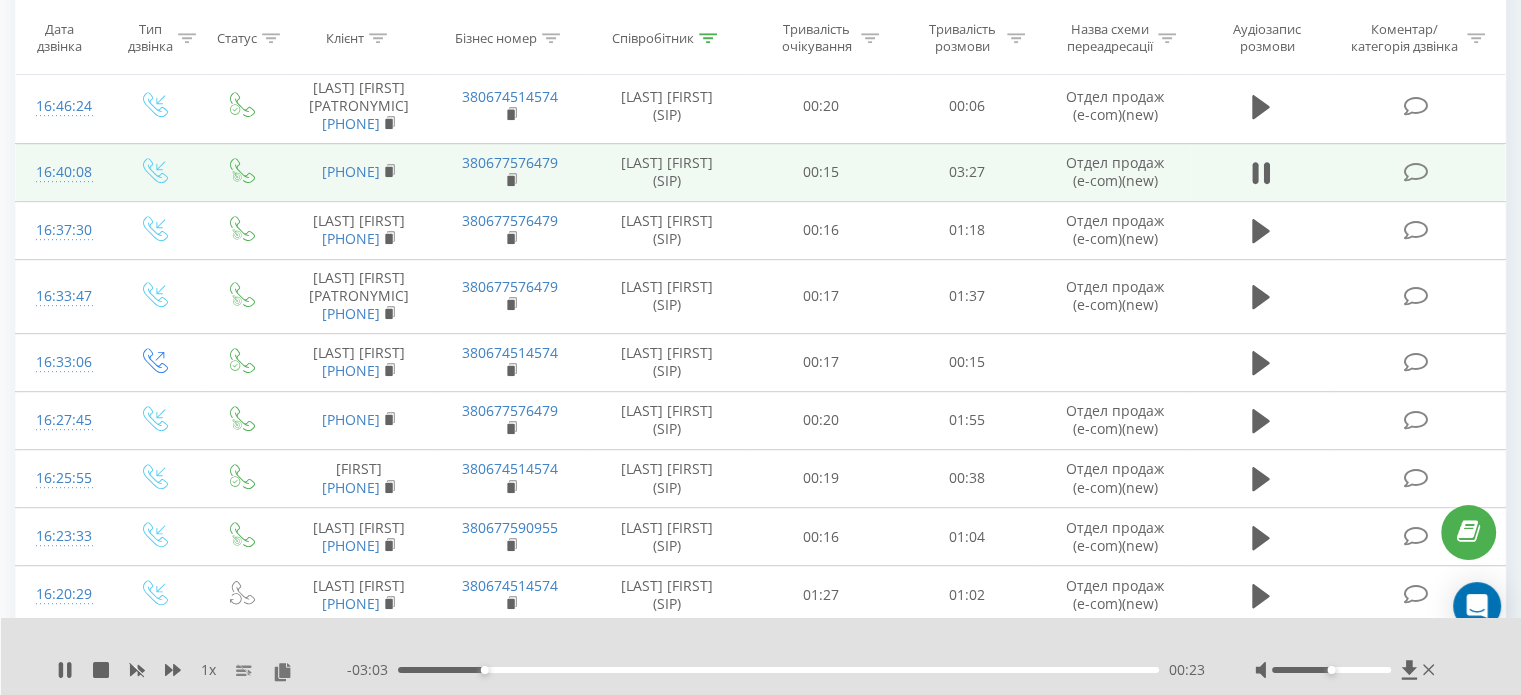 click on "1 x  - 03:03 00:23   00:23" at bounding box center (761, 656) 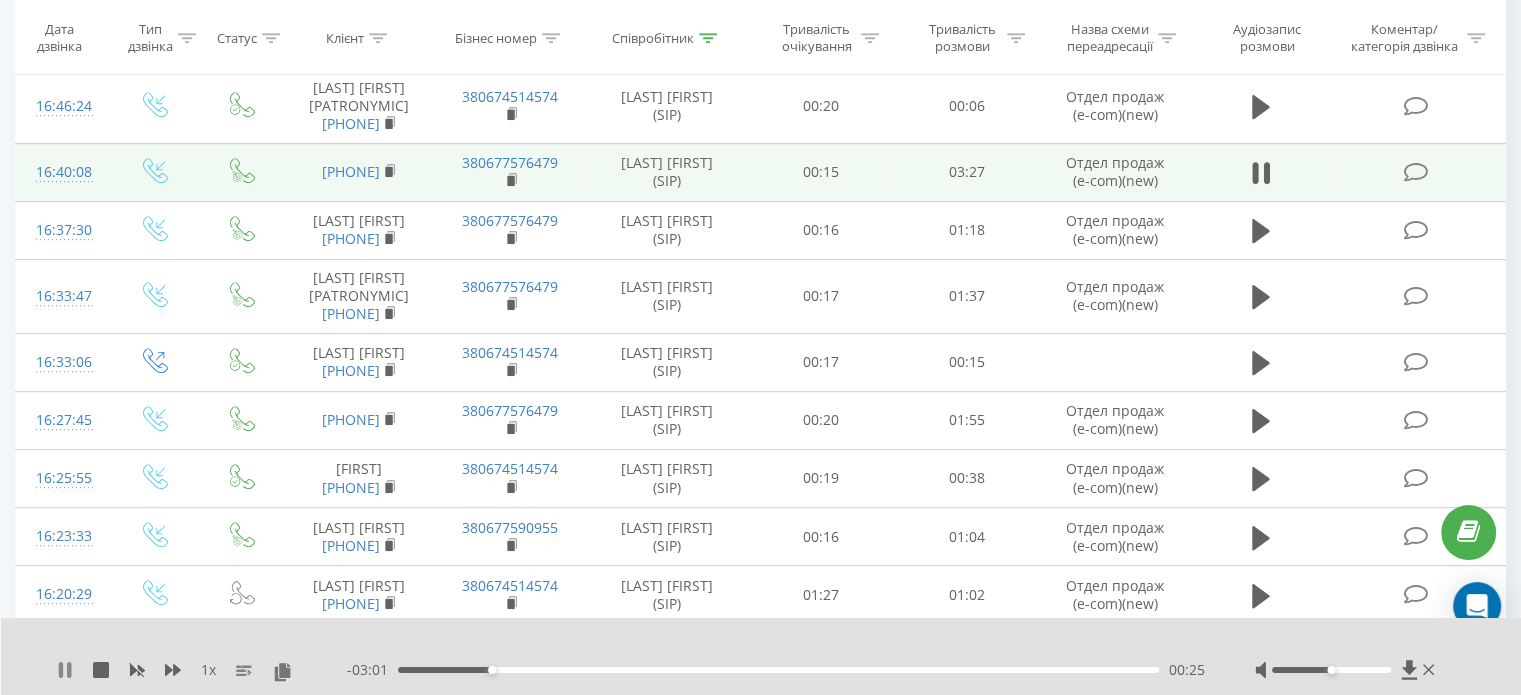 click 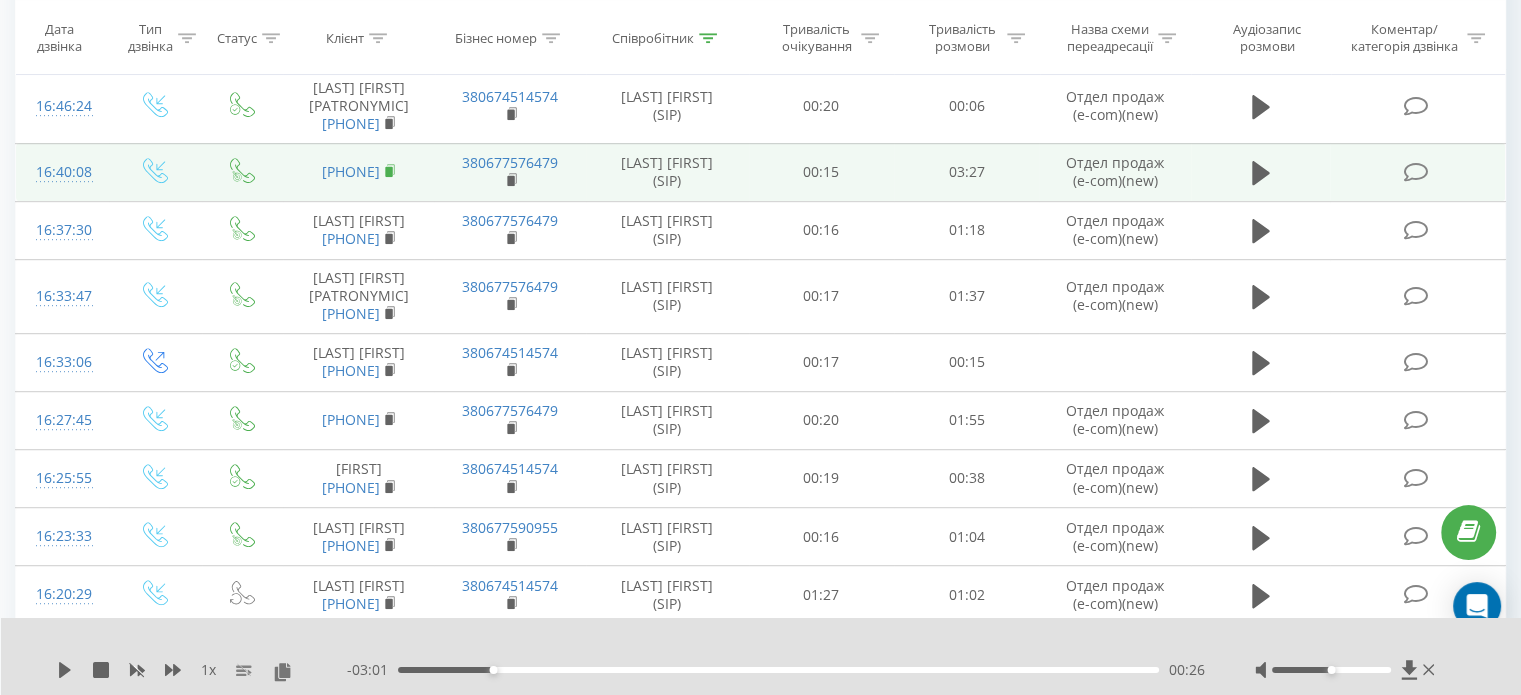 click 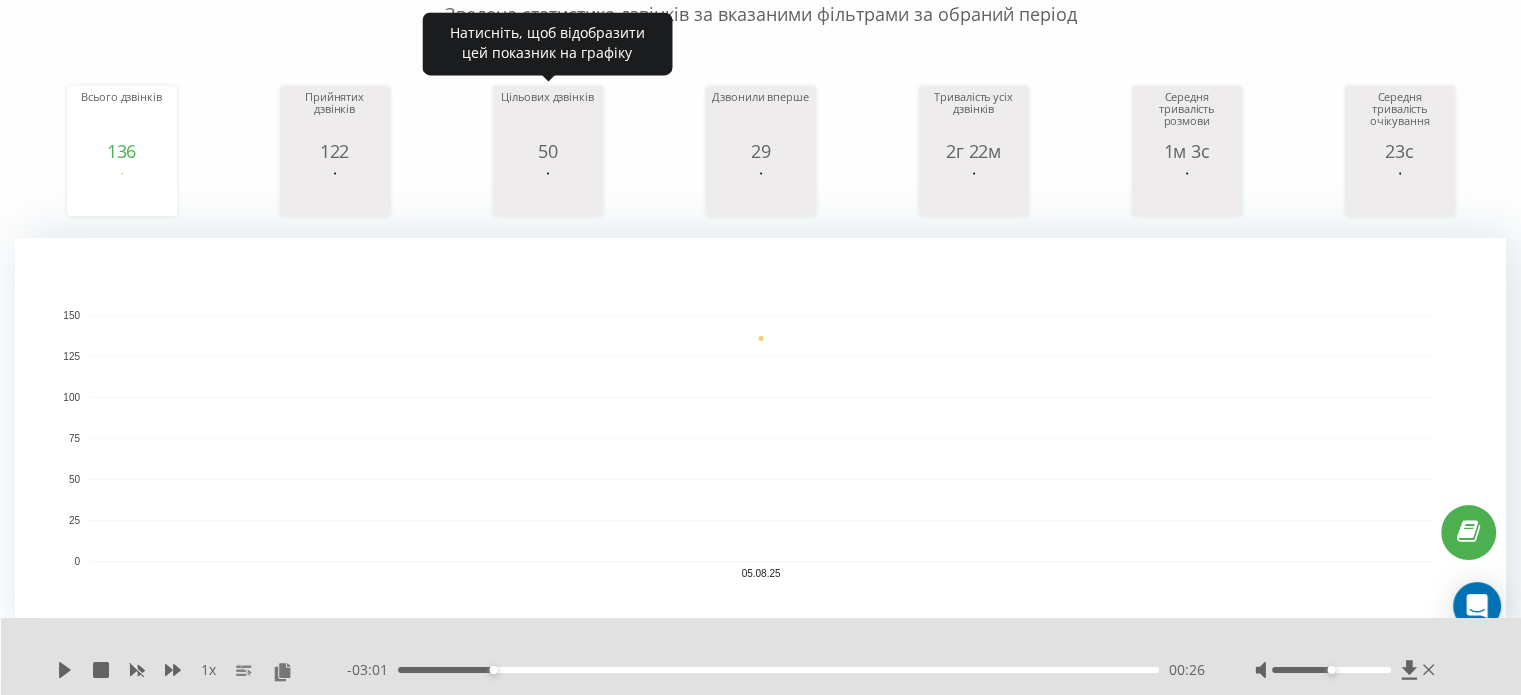 scroll, scrollTop: 0, scrollLeft: 0, axis: both 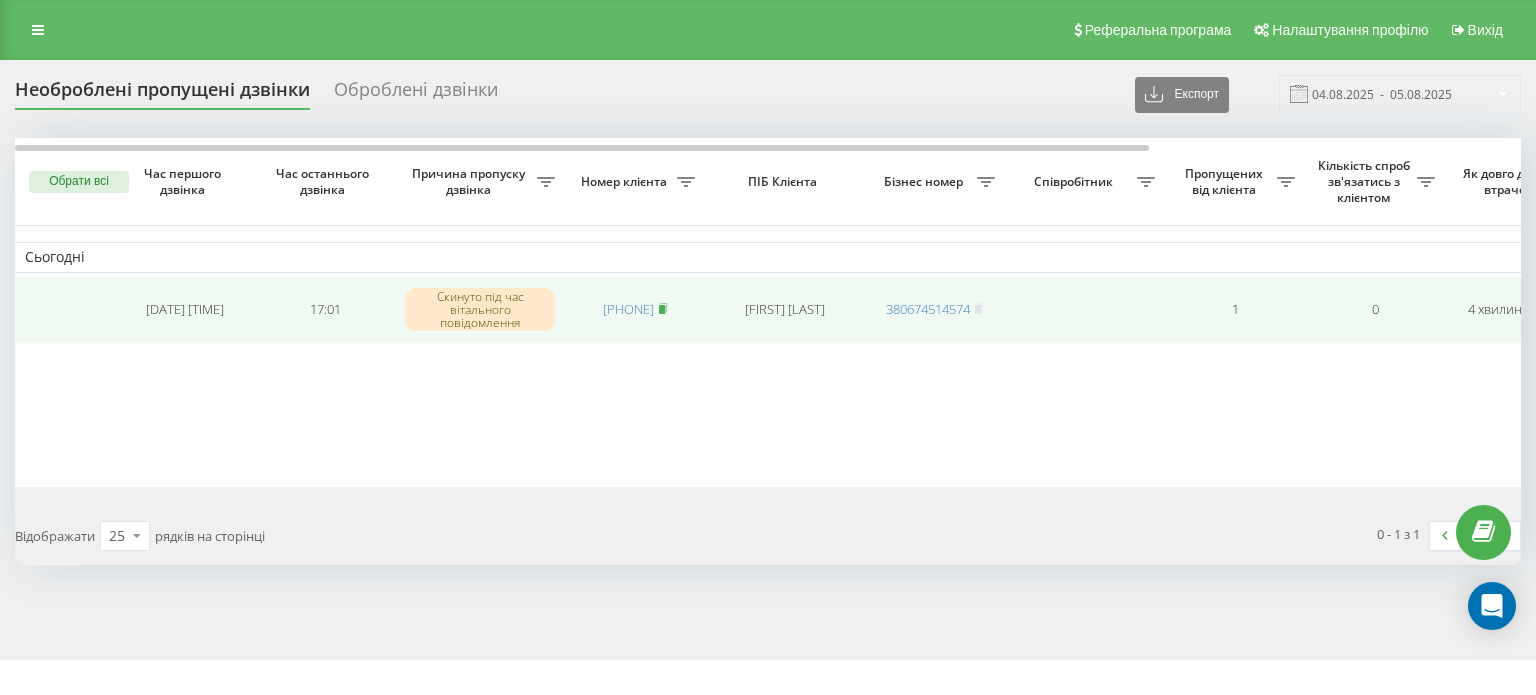 click 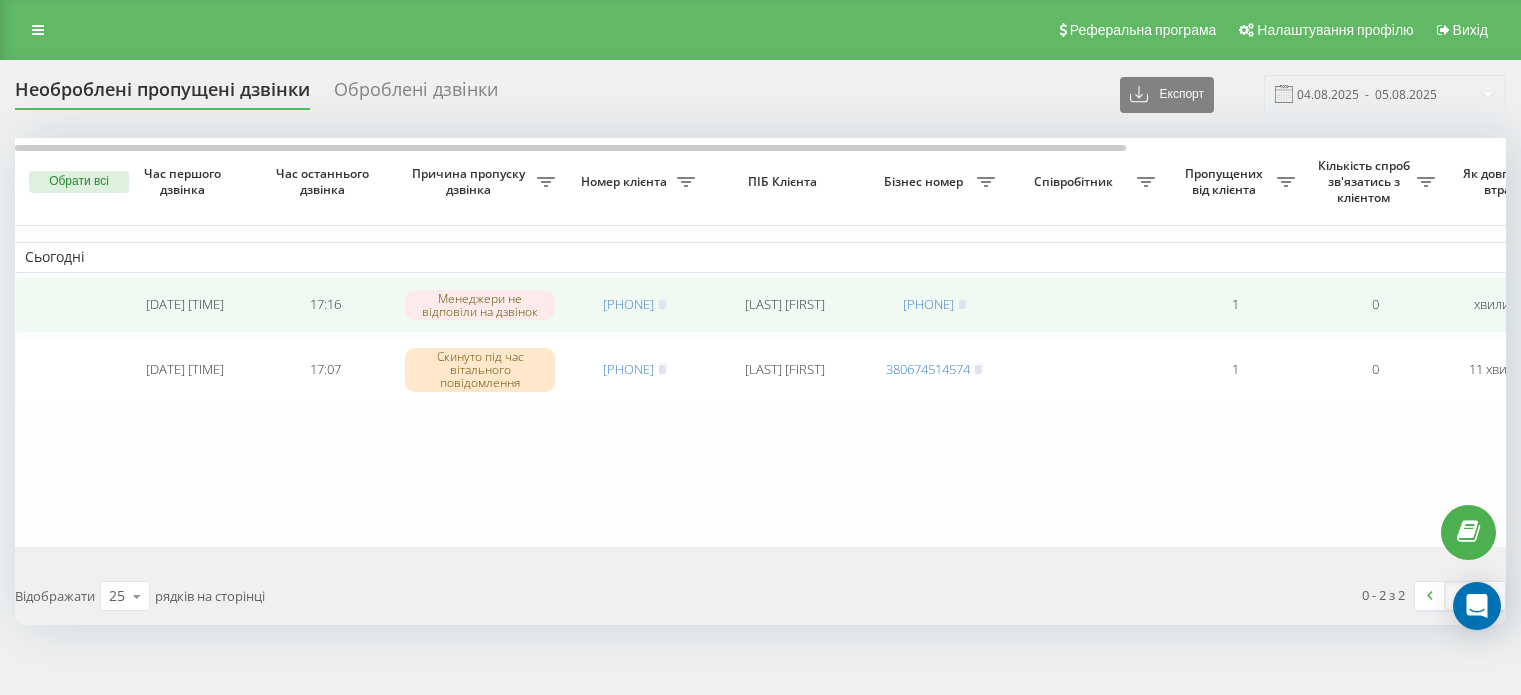 scroll, scrollTop: 0, scrollLeft: 0, axis: both 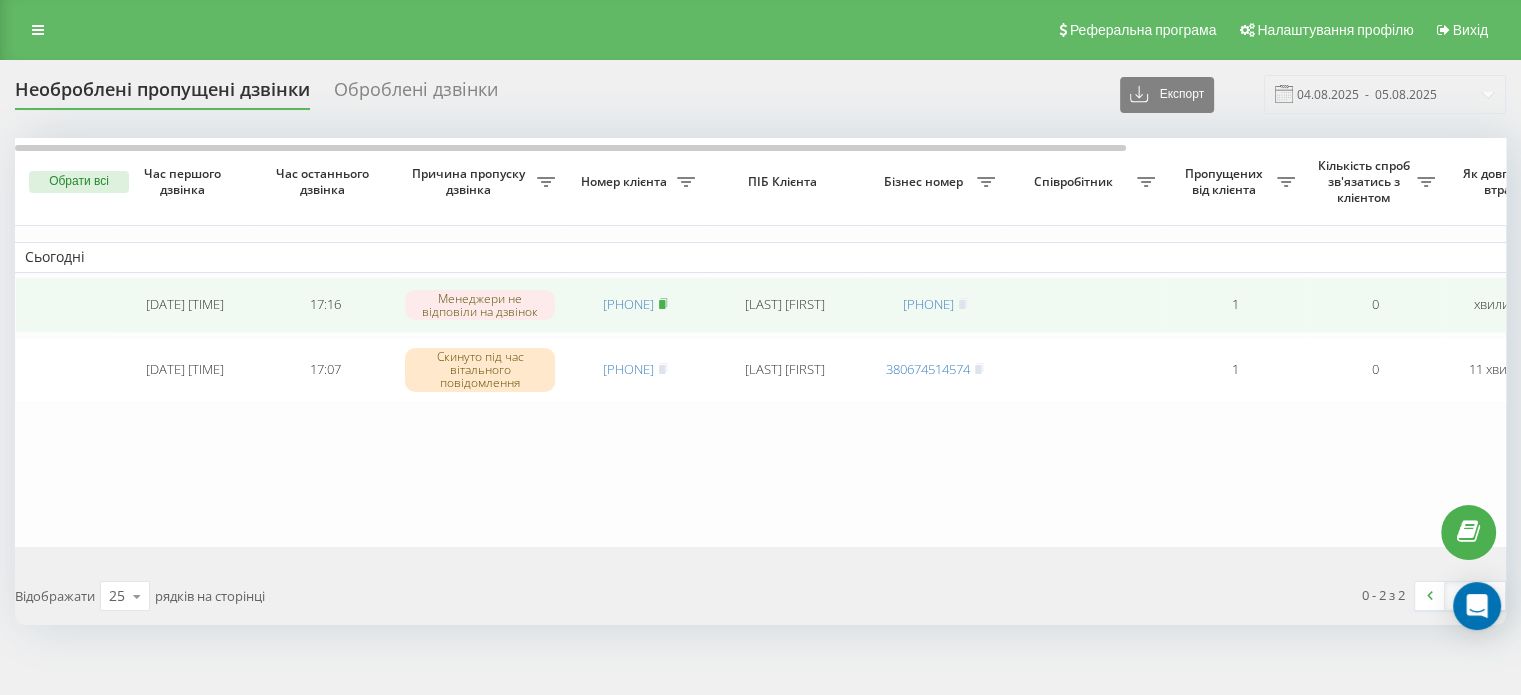 click 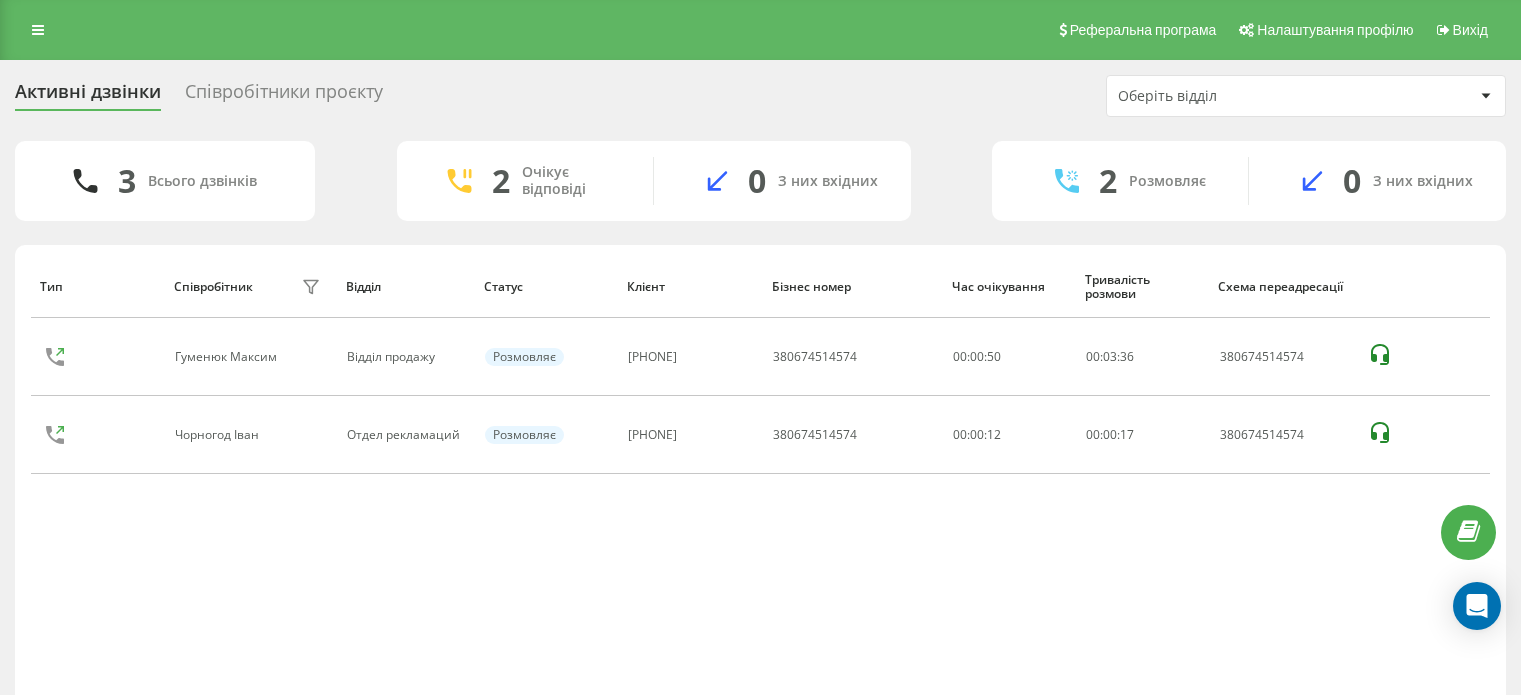 scroll, scrollTop: 0, scrollLeft: 0, axis: both 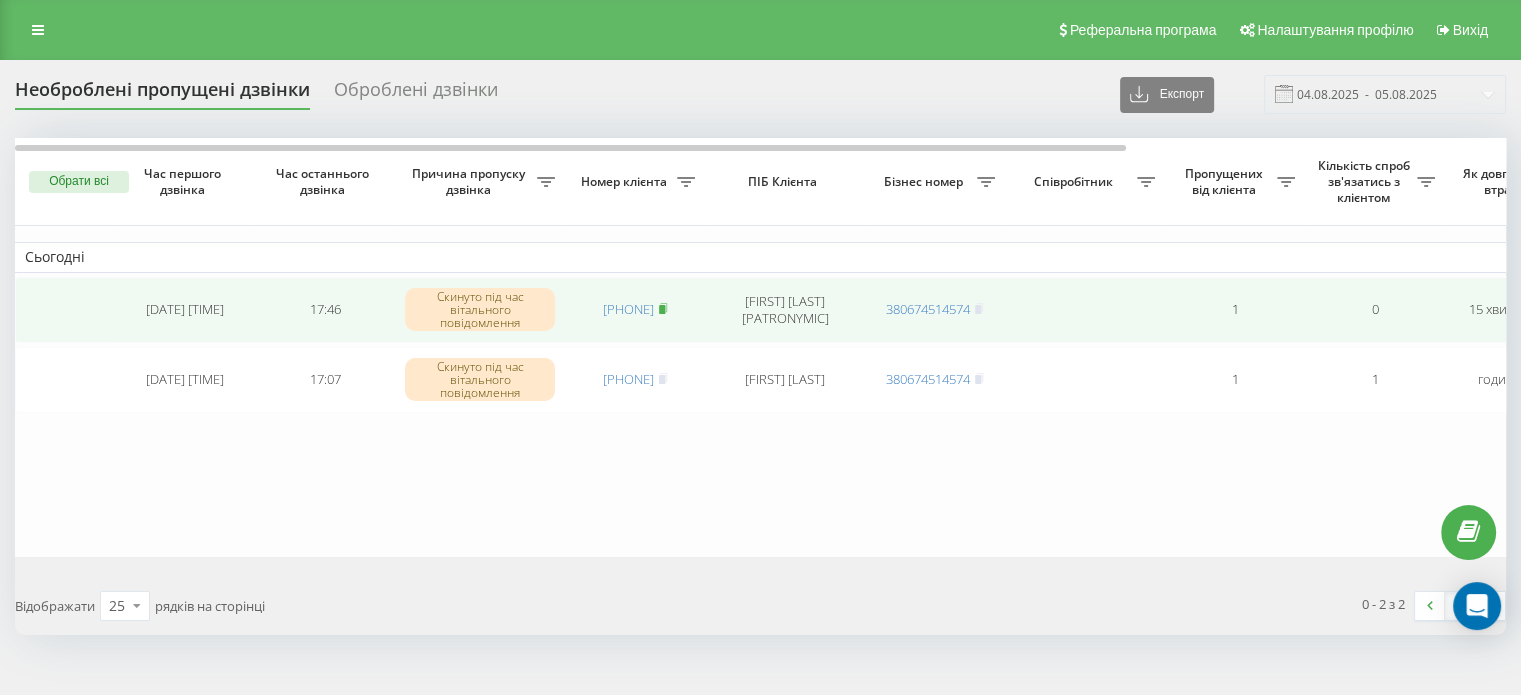 click 